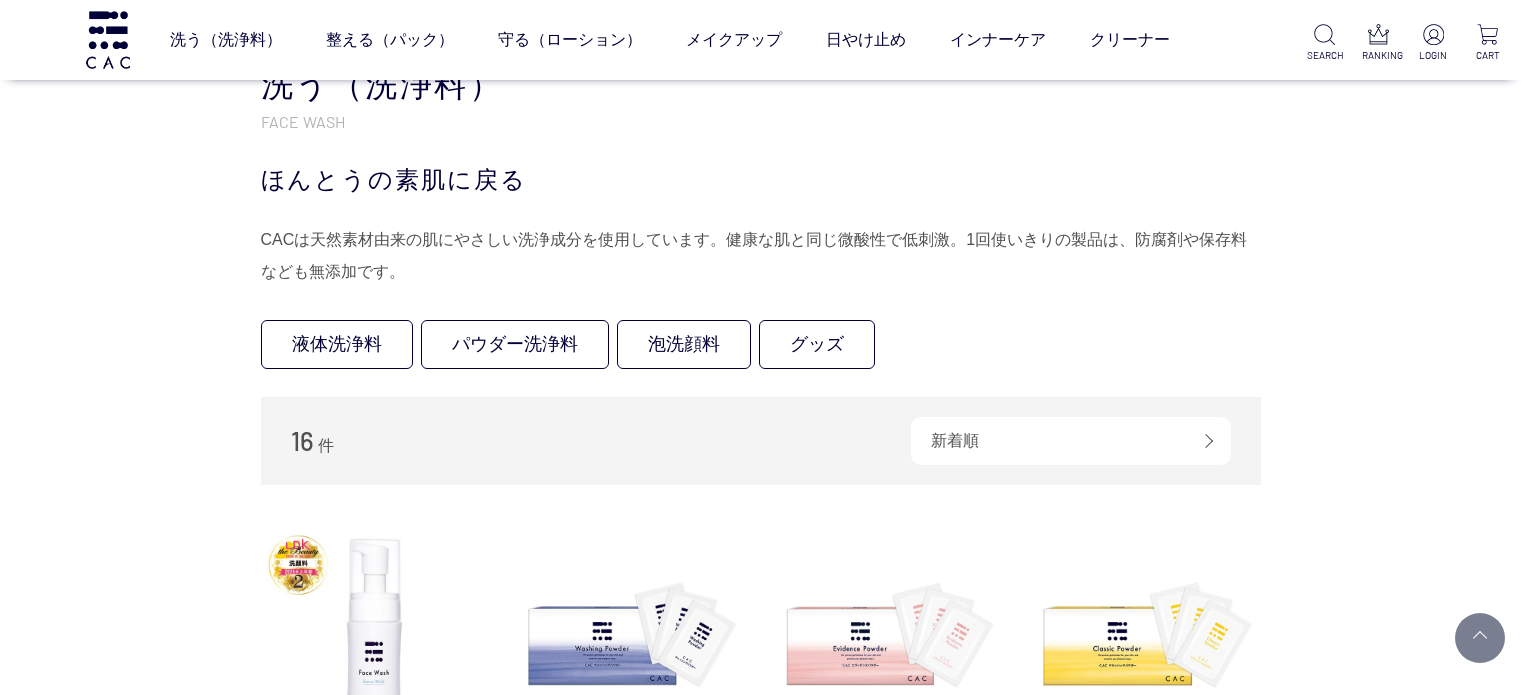 scroll, scrollTop: 400, scrollLeft: 0, axis: vertical 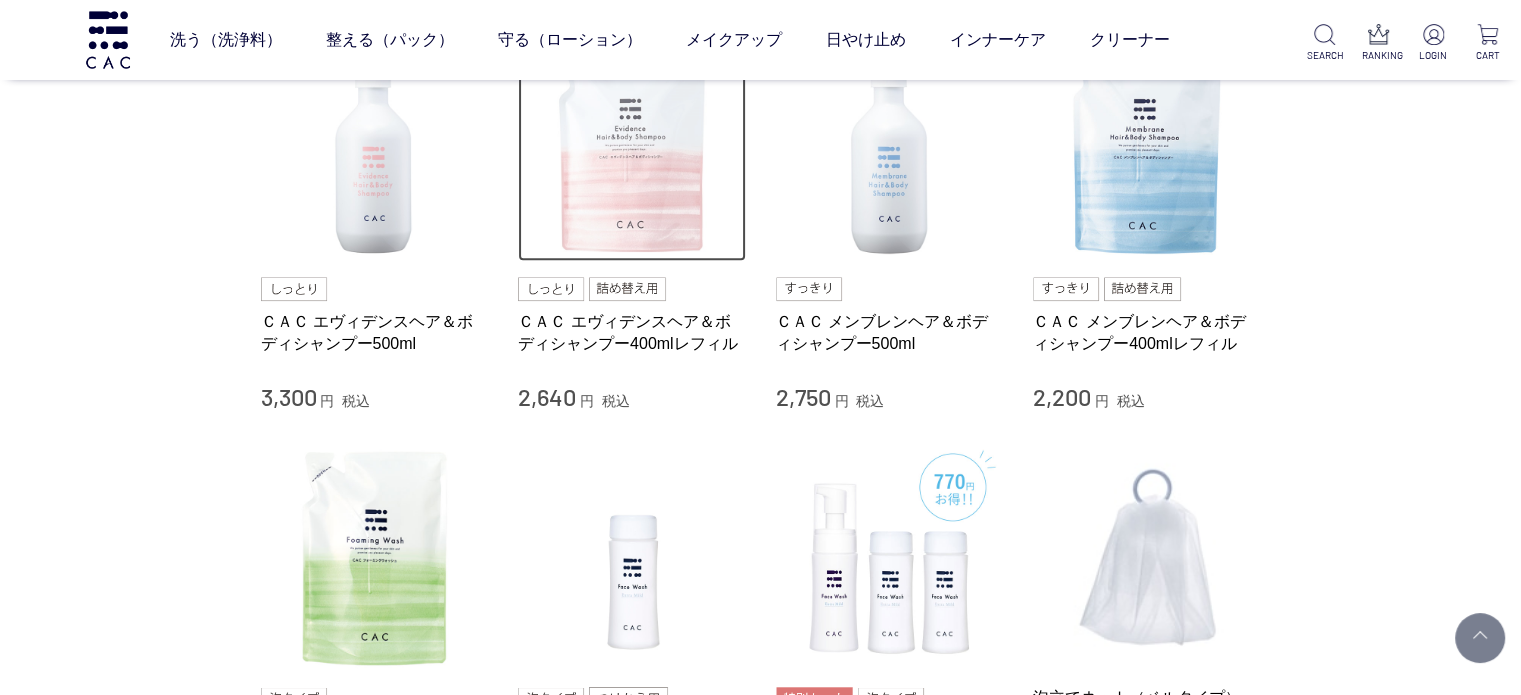 click at bounding box center [632, 148] 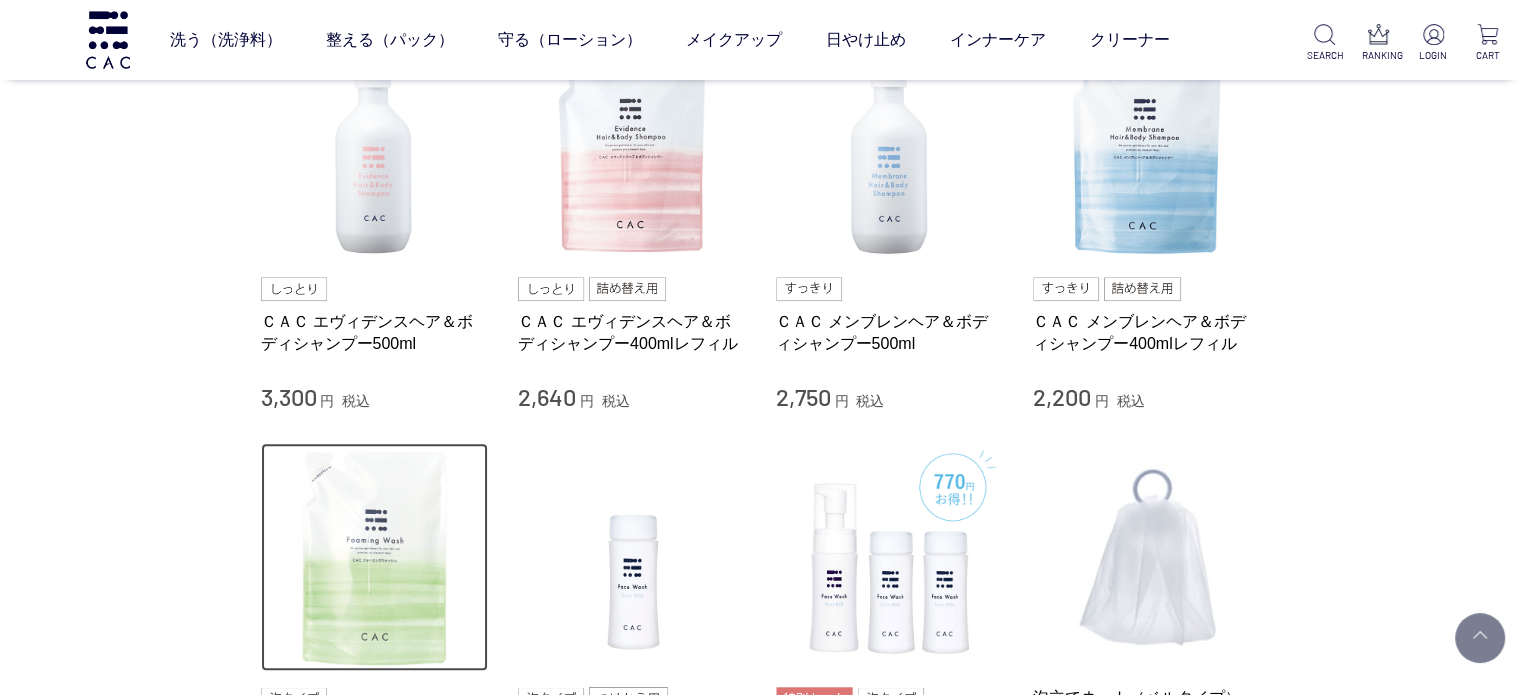 click at bounding box center (375, 557) 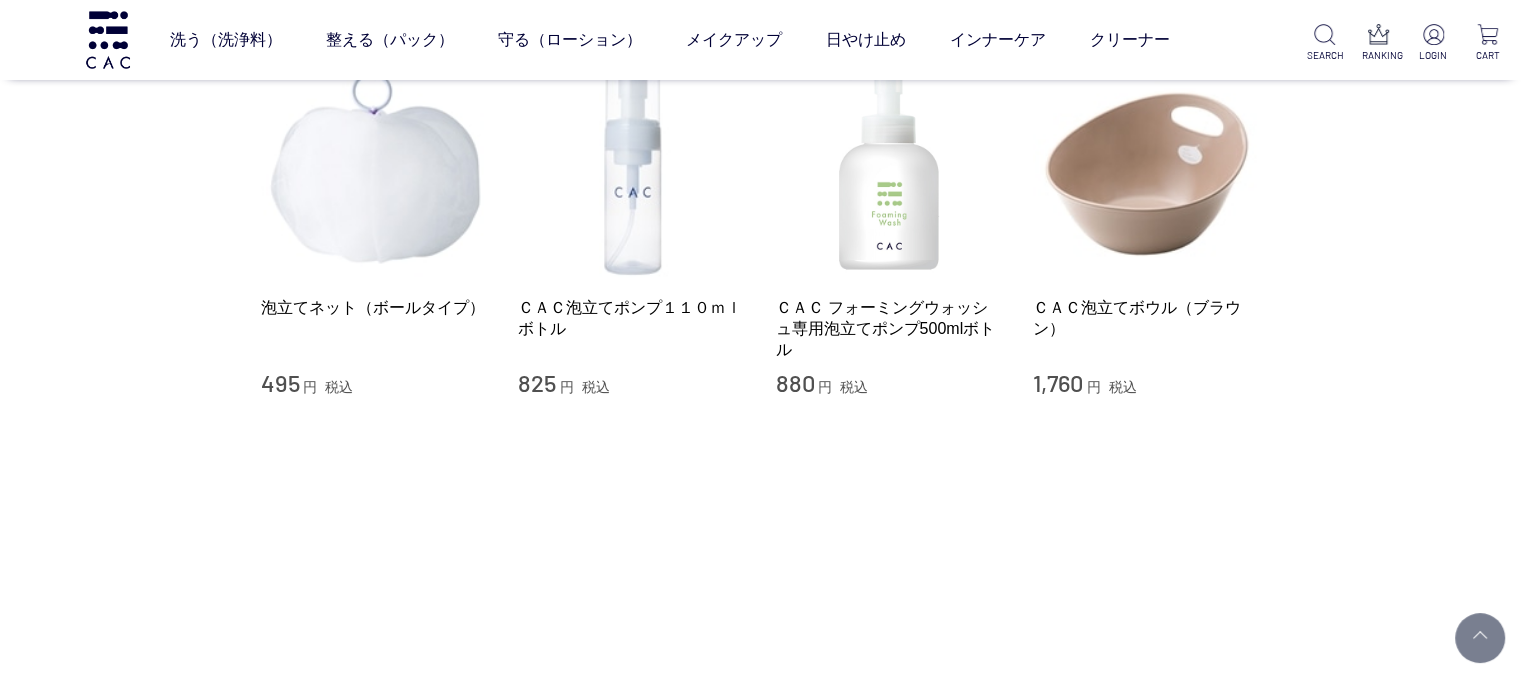 scroll, scrollTop: 1700, scrollLeft: 0, axis: vertical 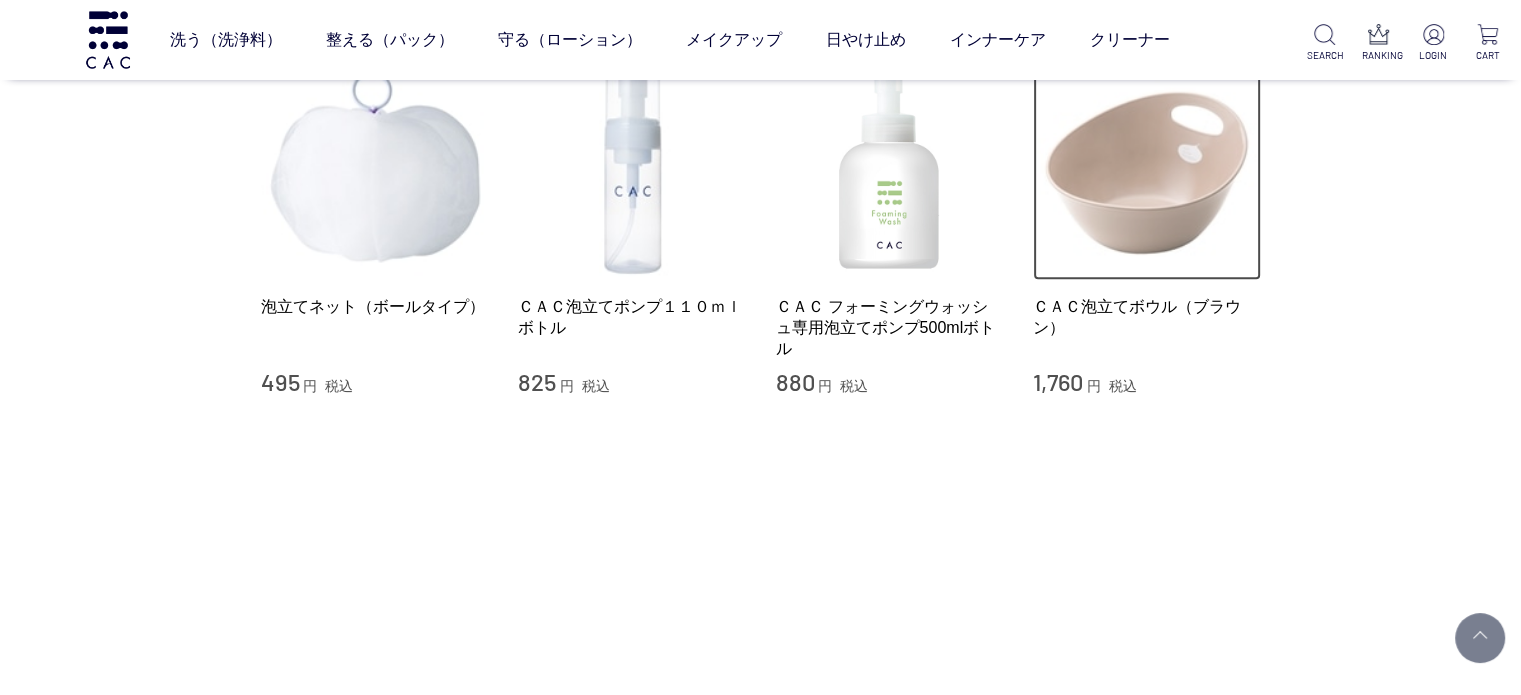 click at bounding box center (1147, 166) 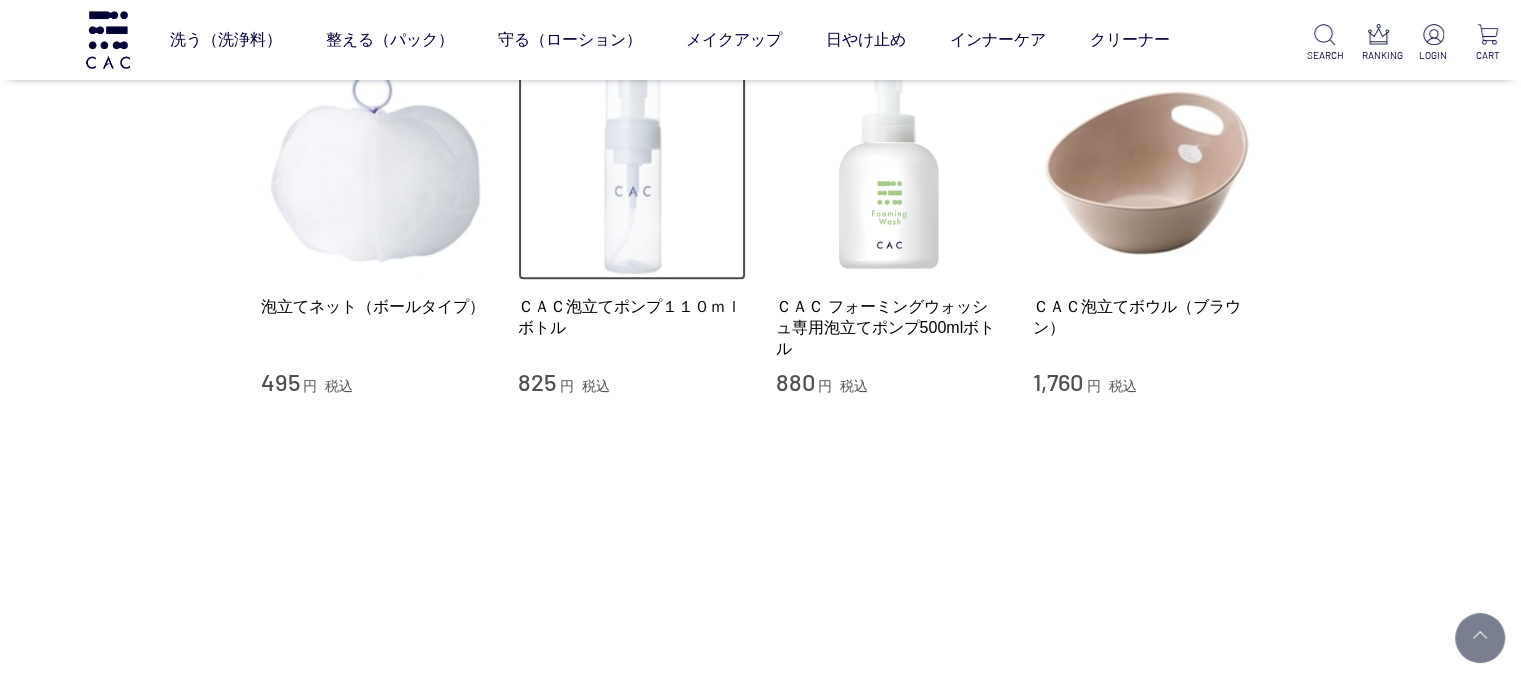 click at bounding box center [632, 166] 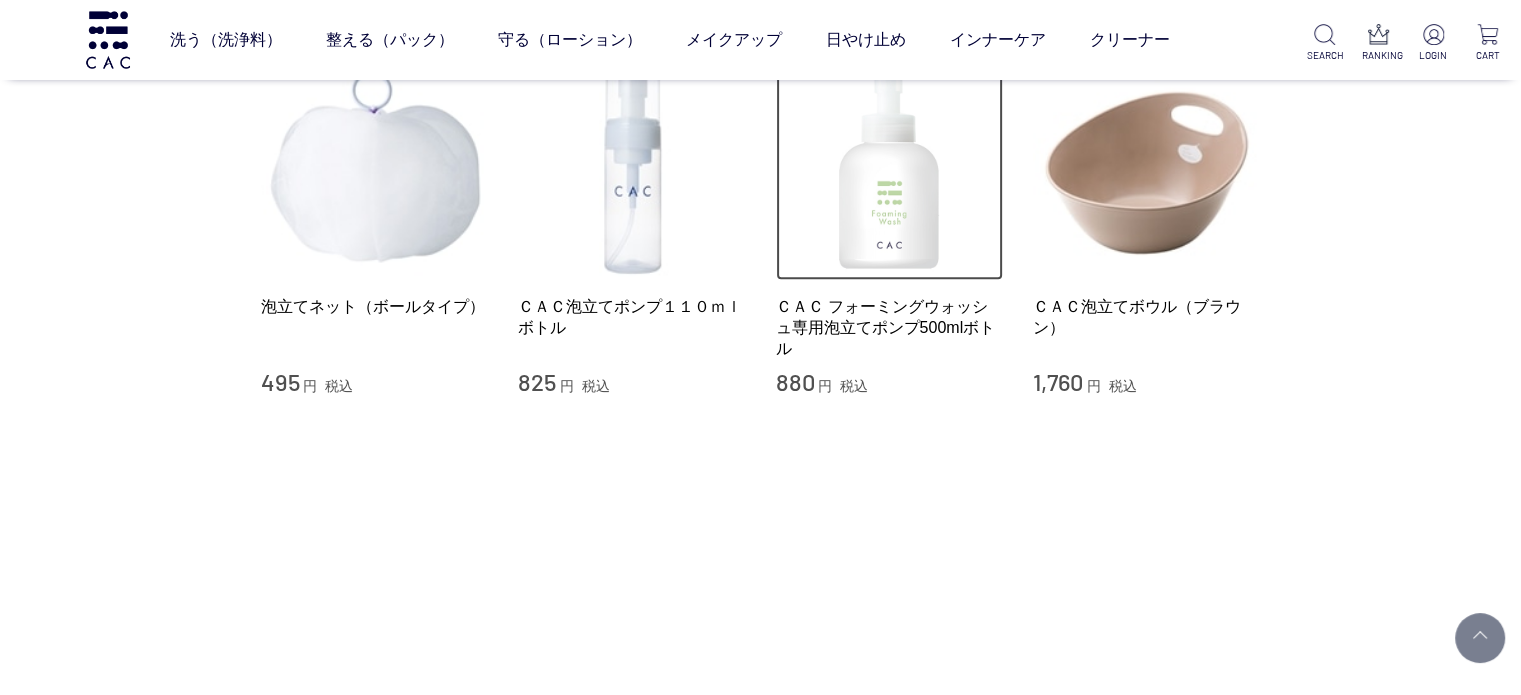 click at bounding box center (890, 166) 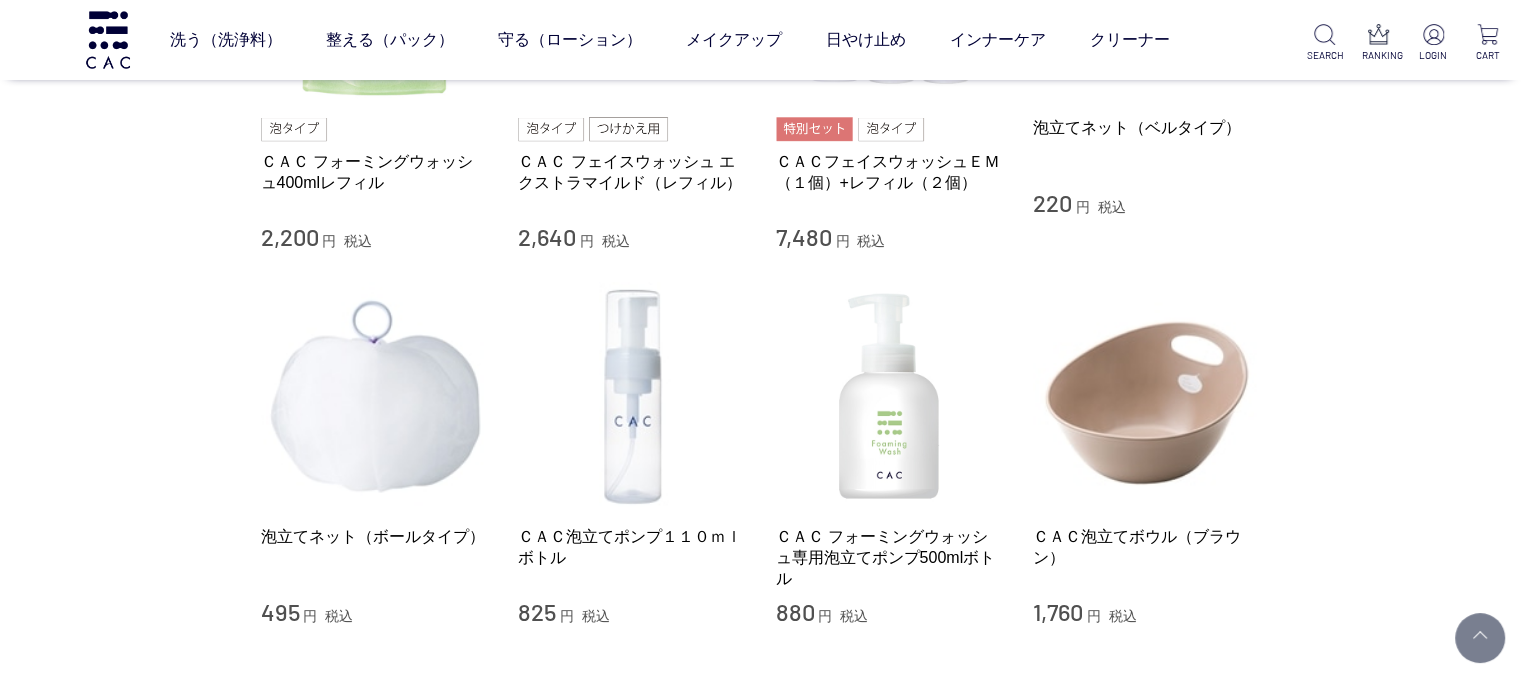 scroll, scrollTop: 1400, scrollLeft: 0, axis: vertical 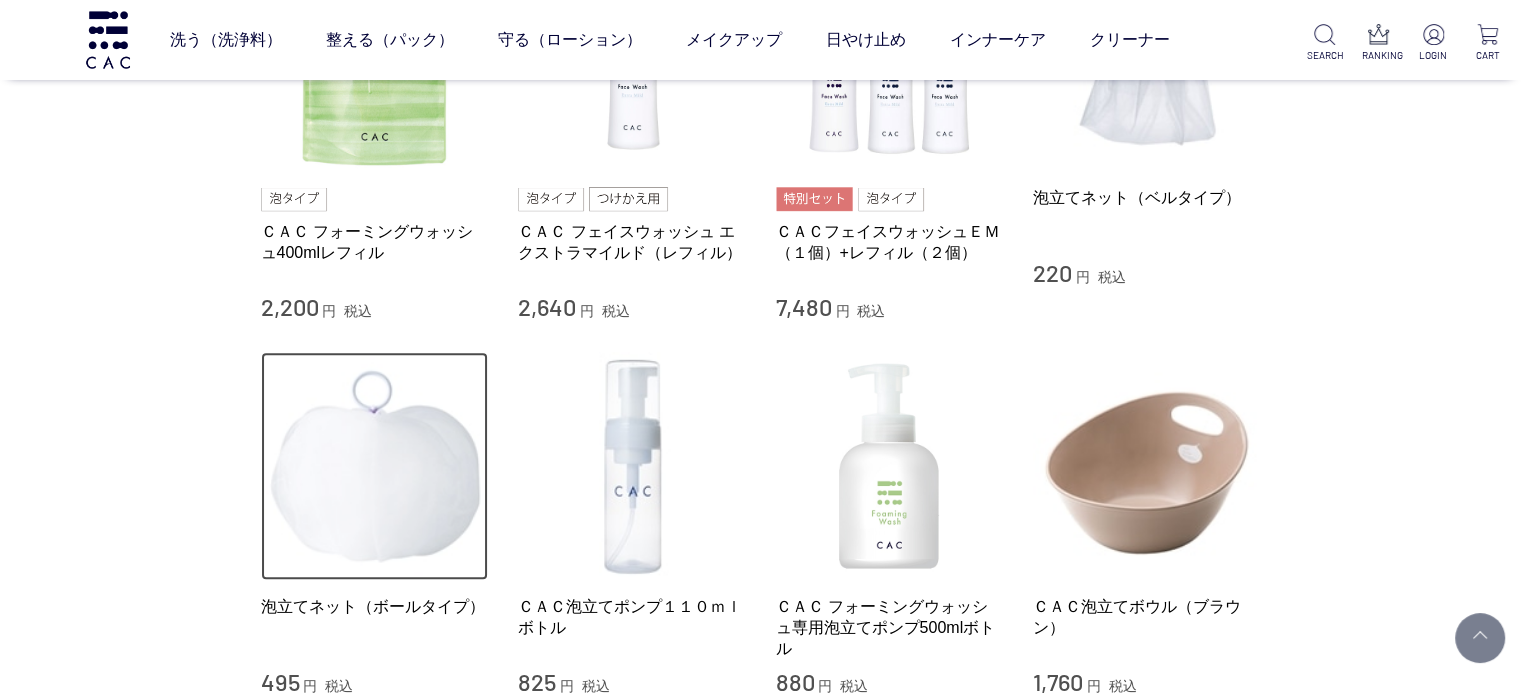 click at bounding box center (375, 466) 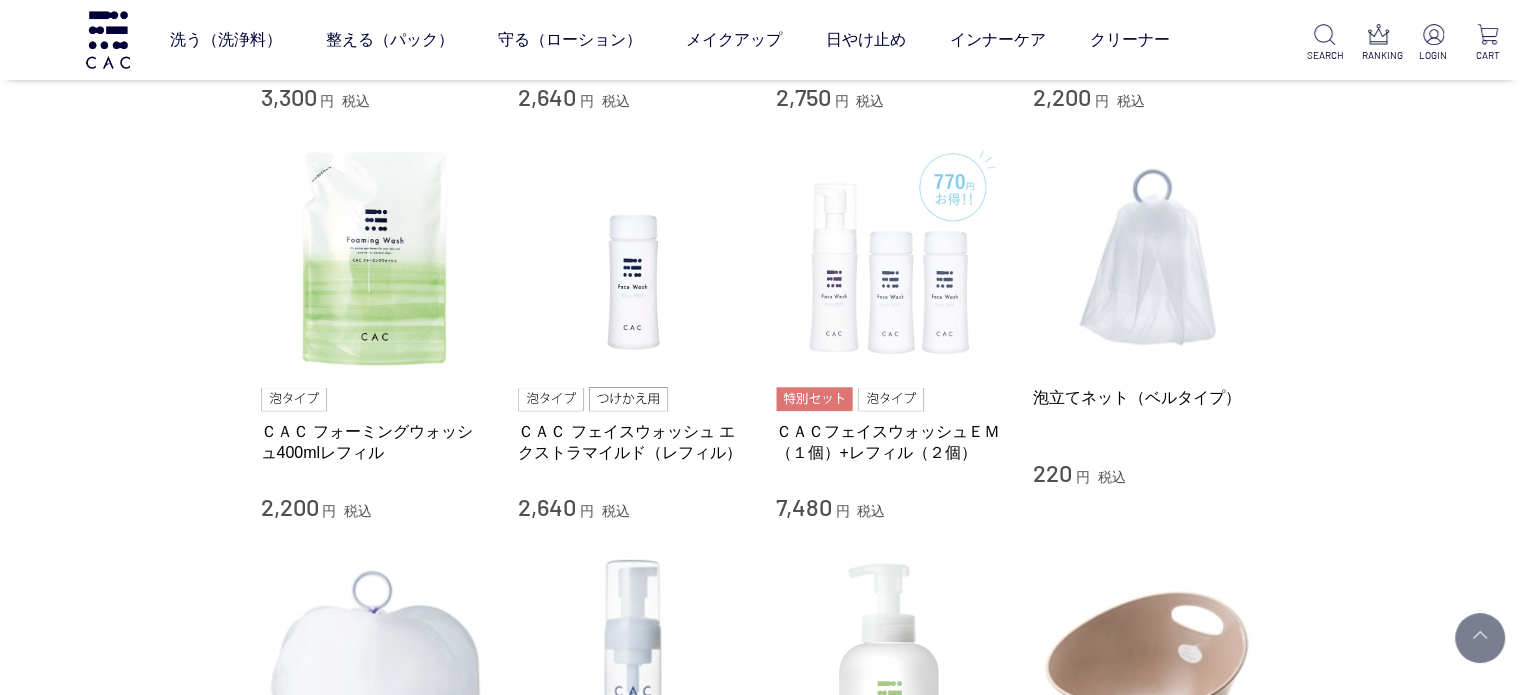 scroll, scrollTop: 1200, scrollLeft: 0, axis: vertical 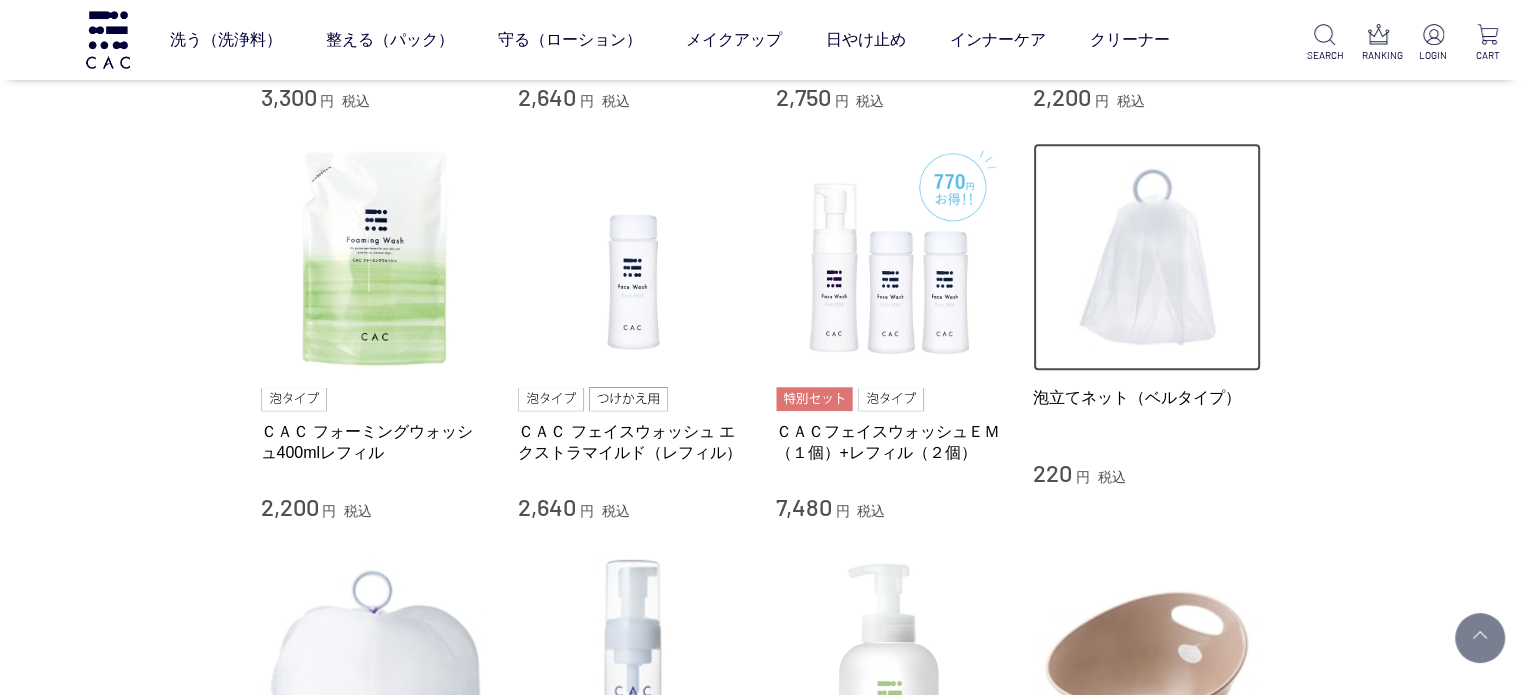 click at bounding box center [1147, 257] 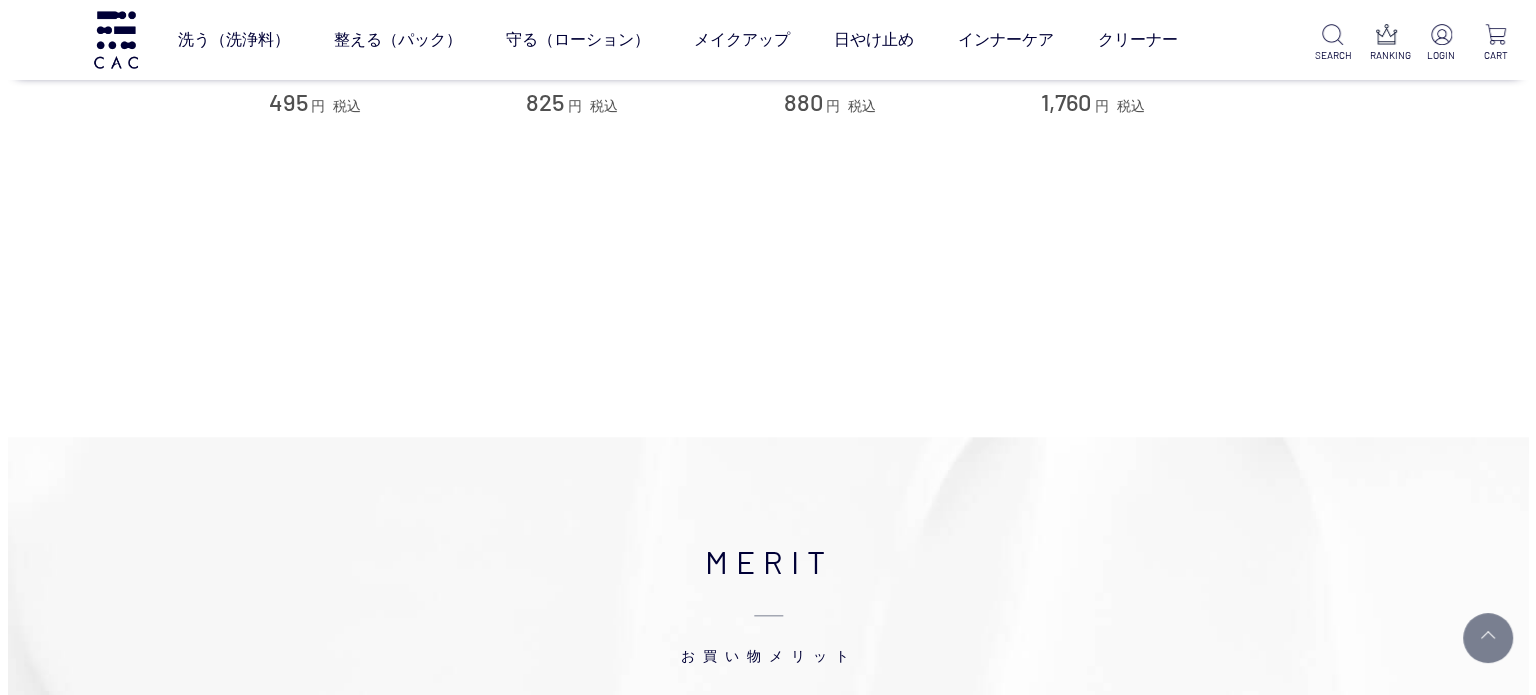 scroll, scrollTop: 2100, scrollLeft: 0, axis: vertical 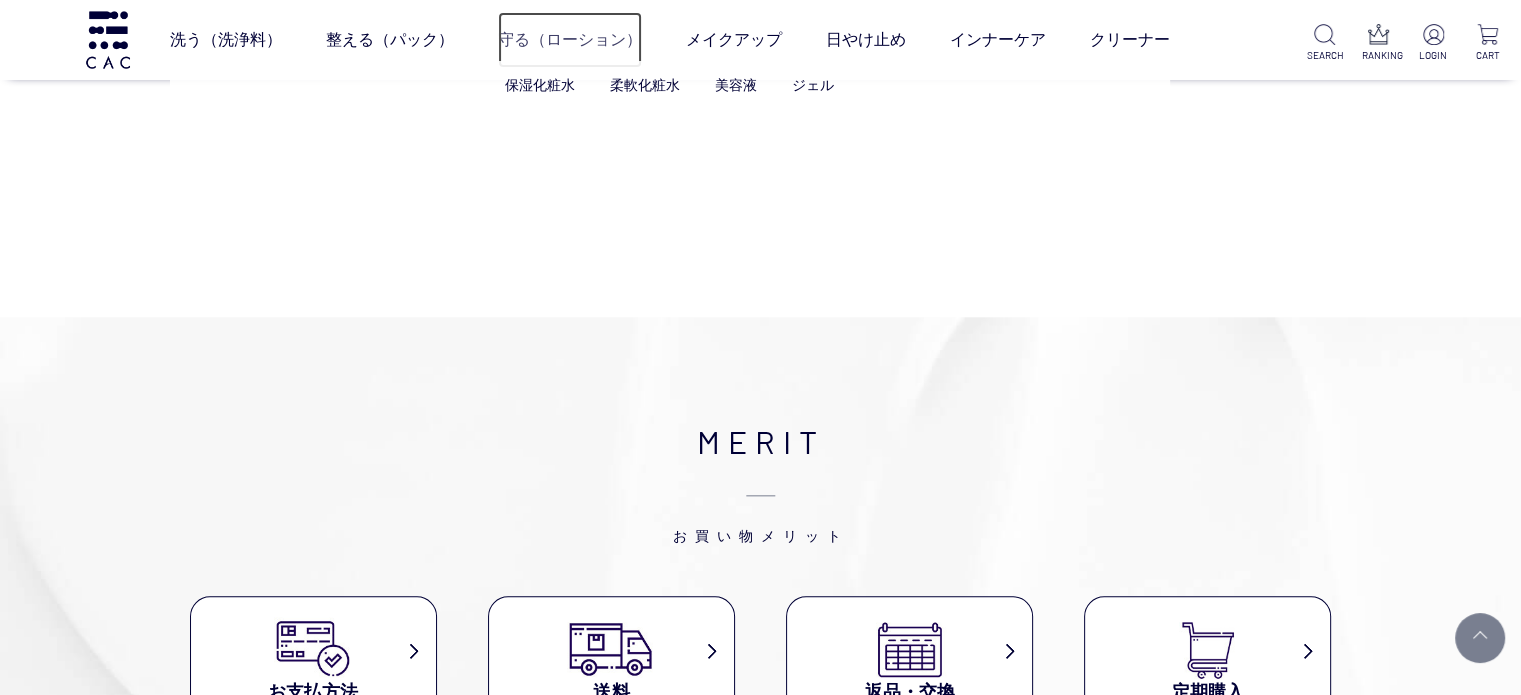 click on "守る（ローション）" at bounding box center (570, 40) 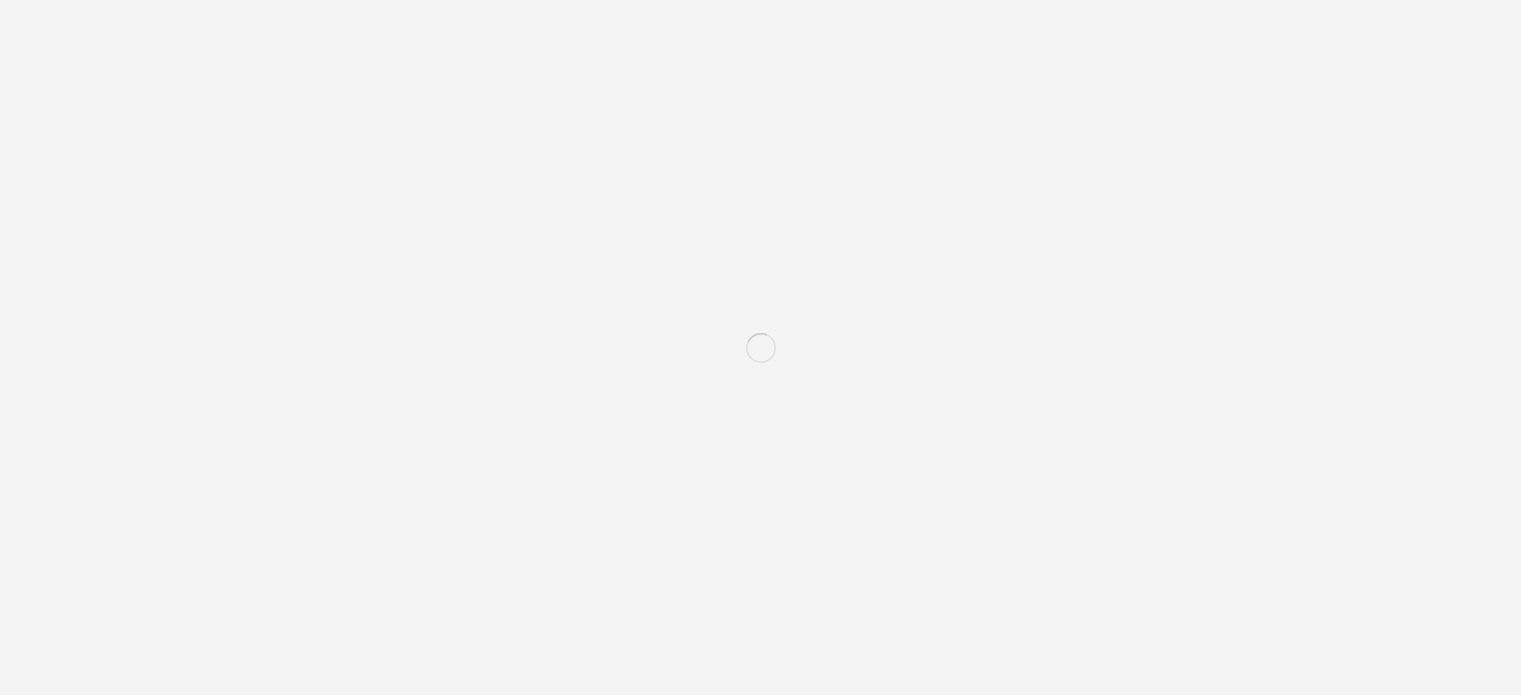 scroll, scrollTop: 0, scrollLeft: 0, axis: both 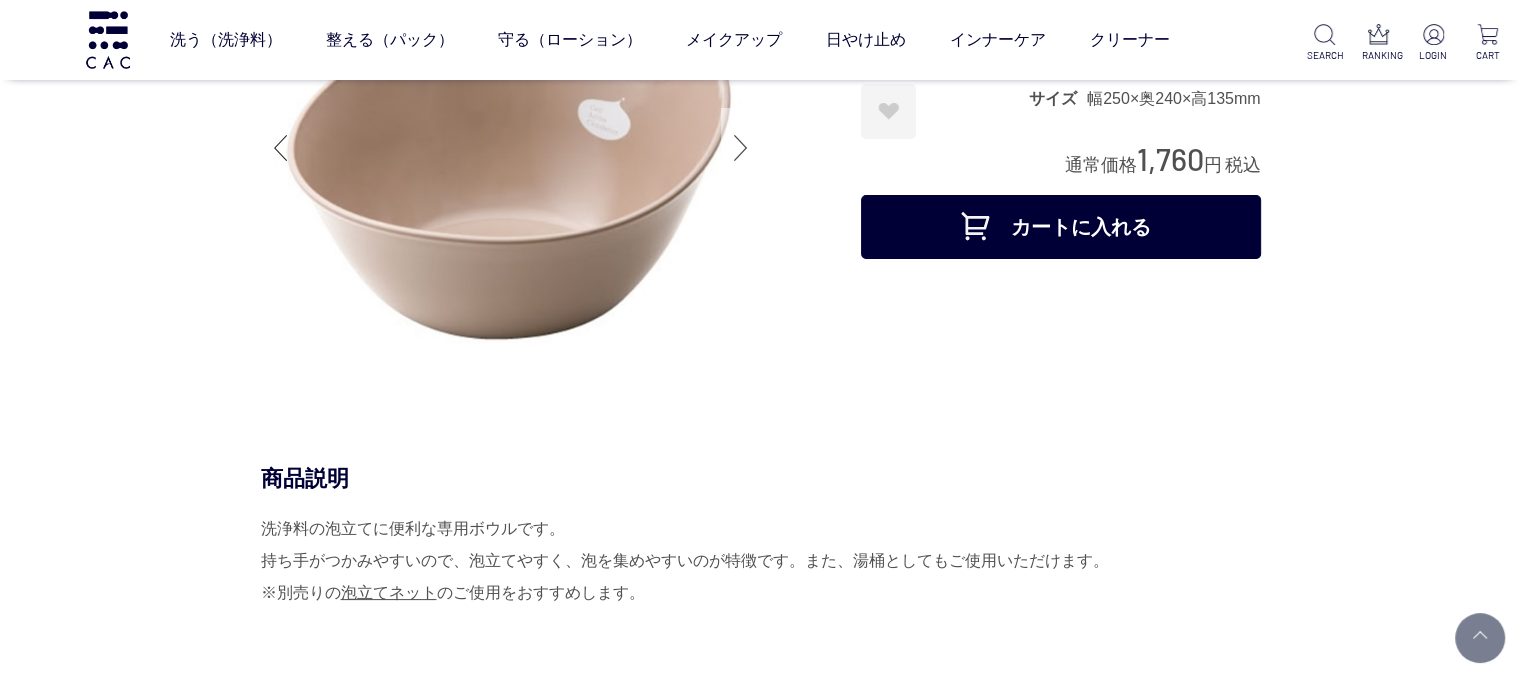 click at bounding box center (741, 148) 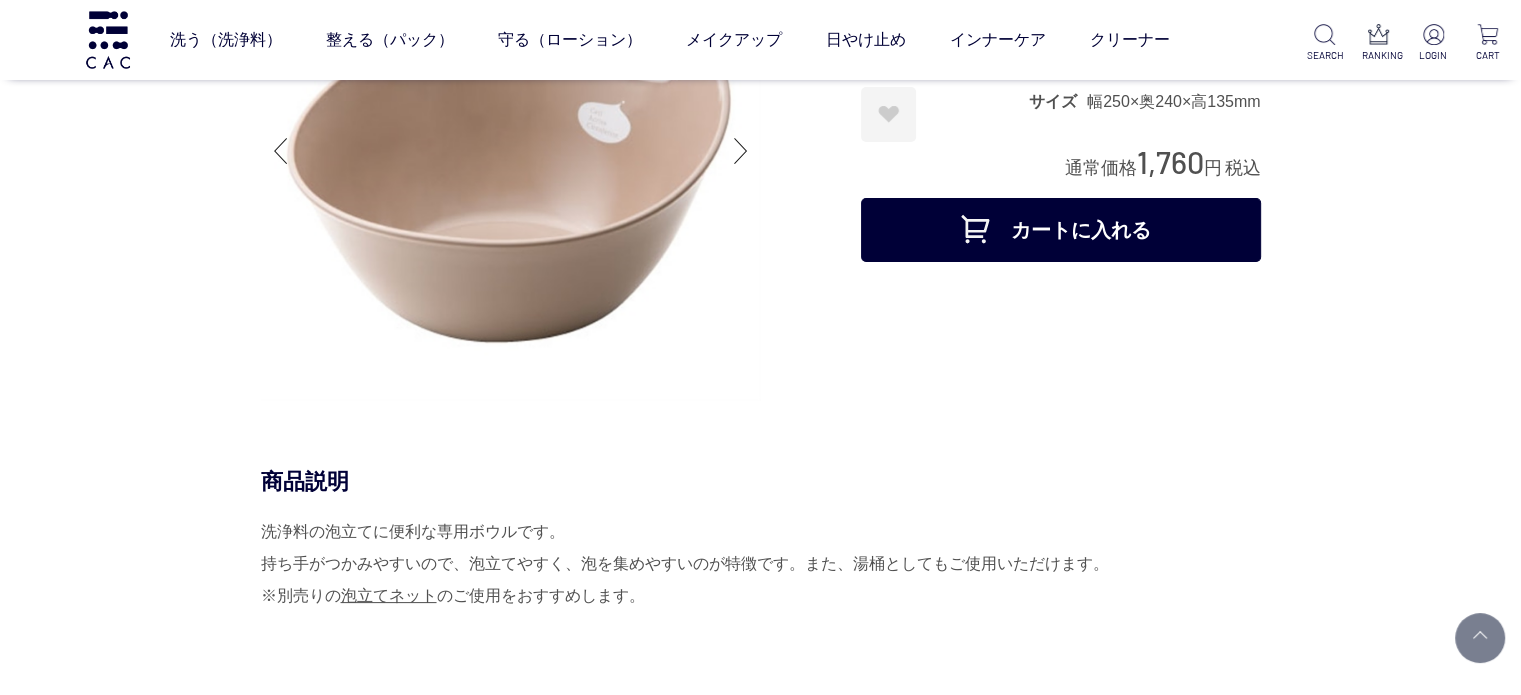 scroll, scrollTop: 100, scrollLeft: 0, axis: vertical 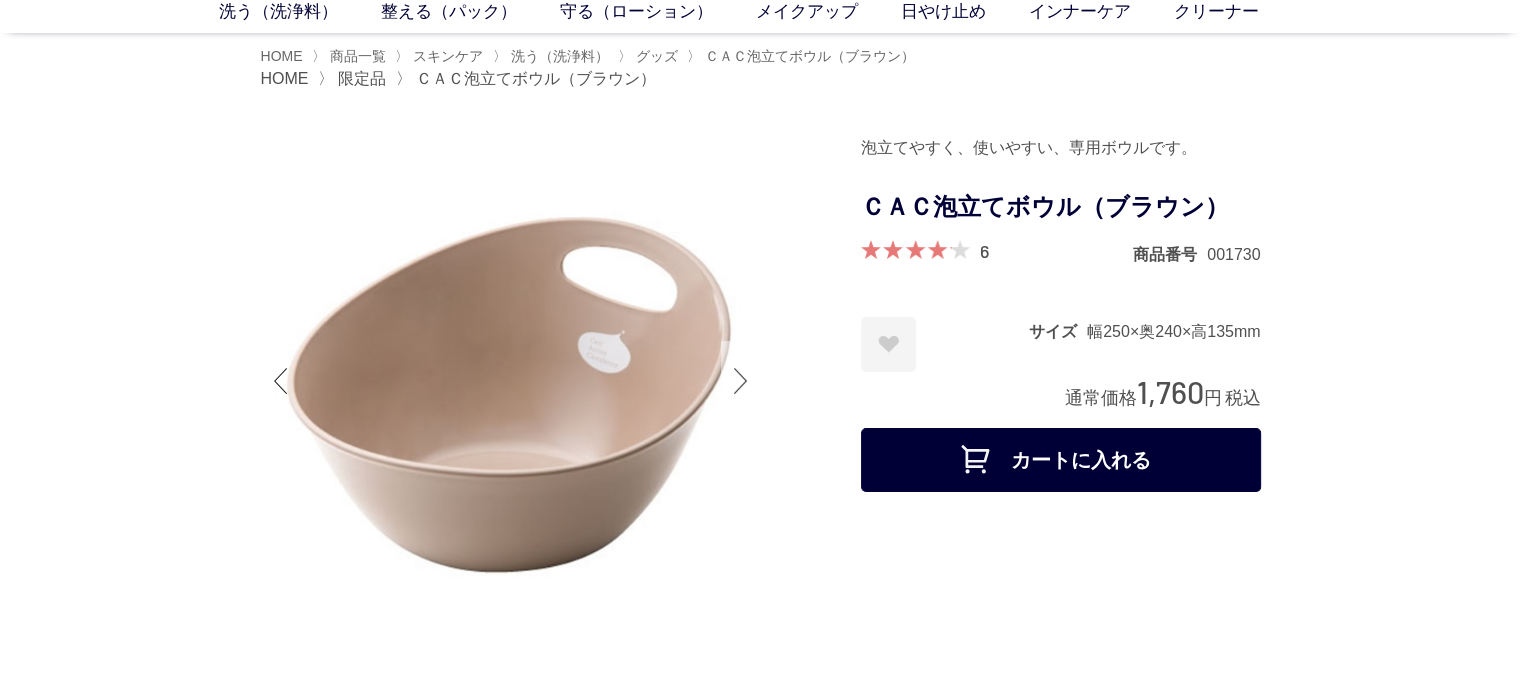 click at bounding box center (741, 381) 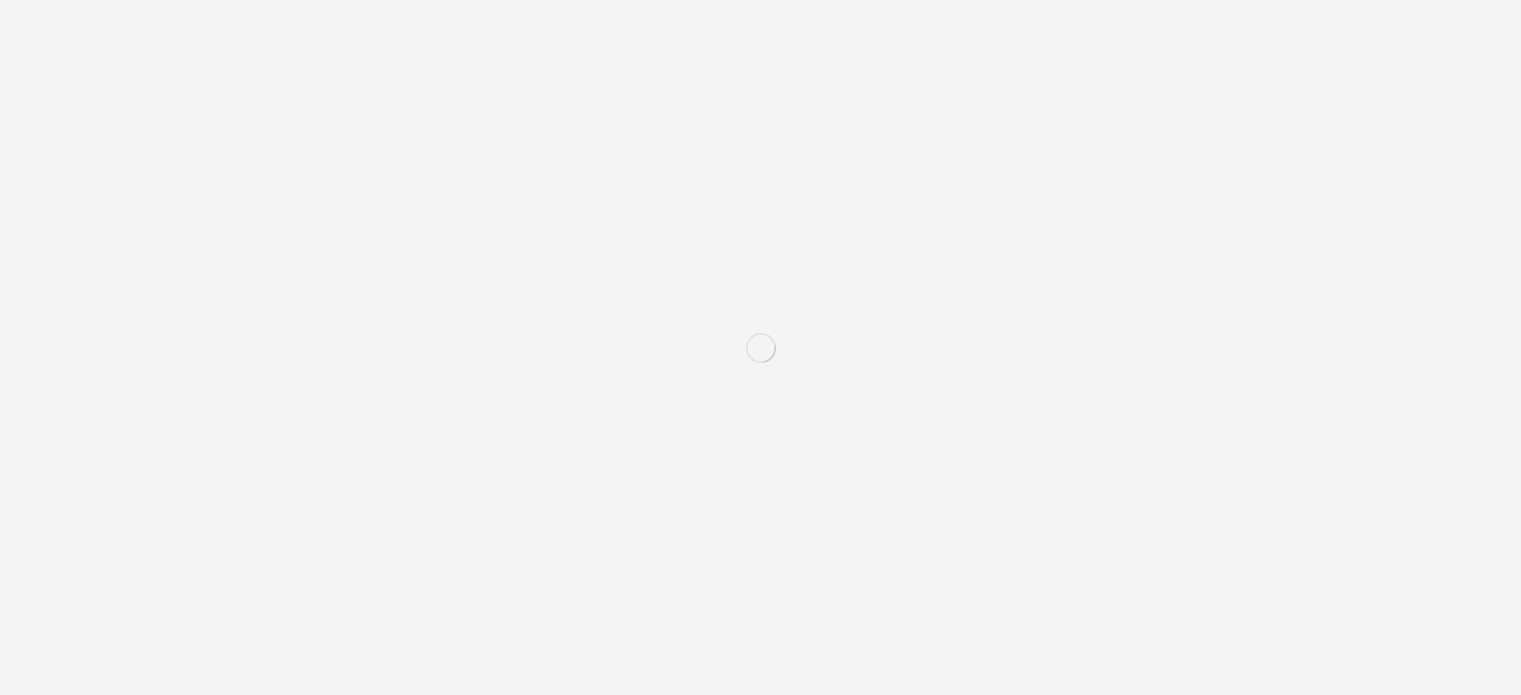 scroll, scrollTop: 0, scrollLeft: 0, axis: both 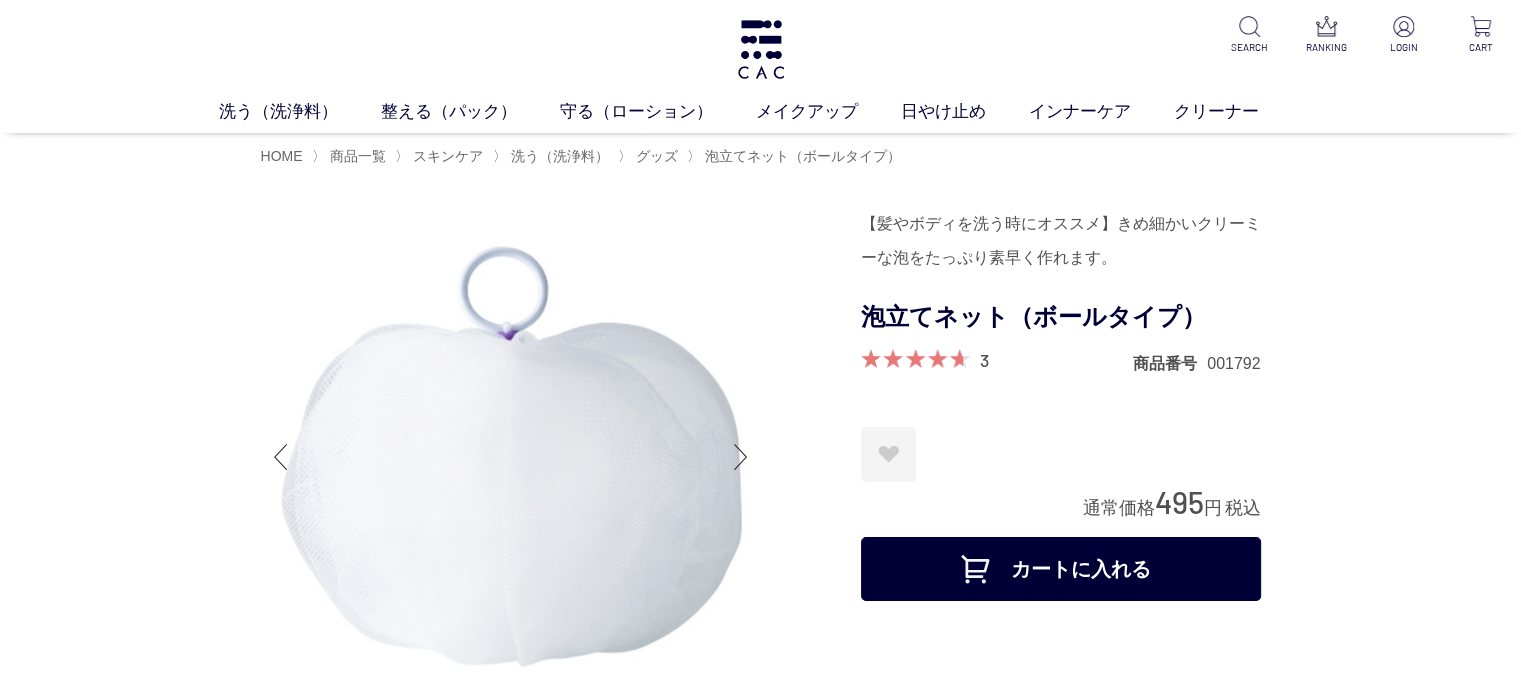 click at bounding box center [561, 460] 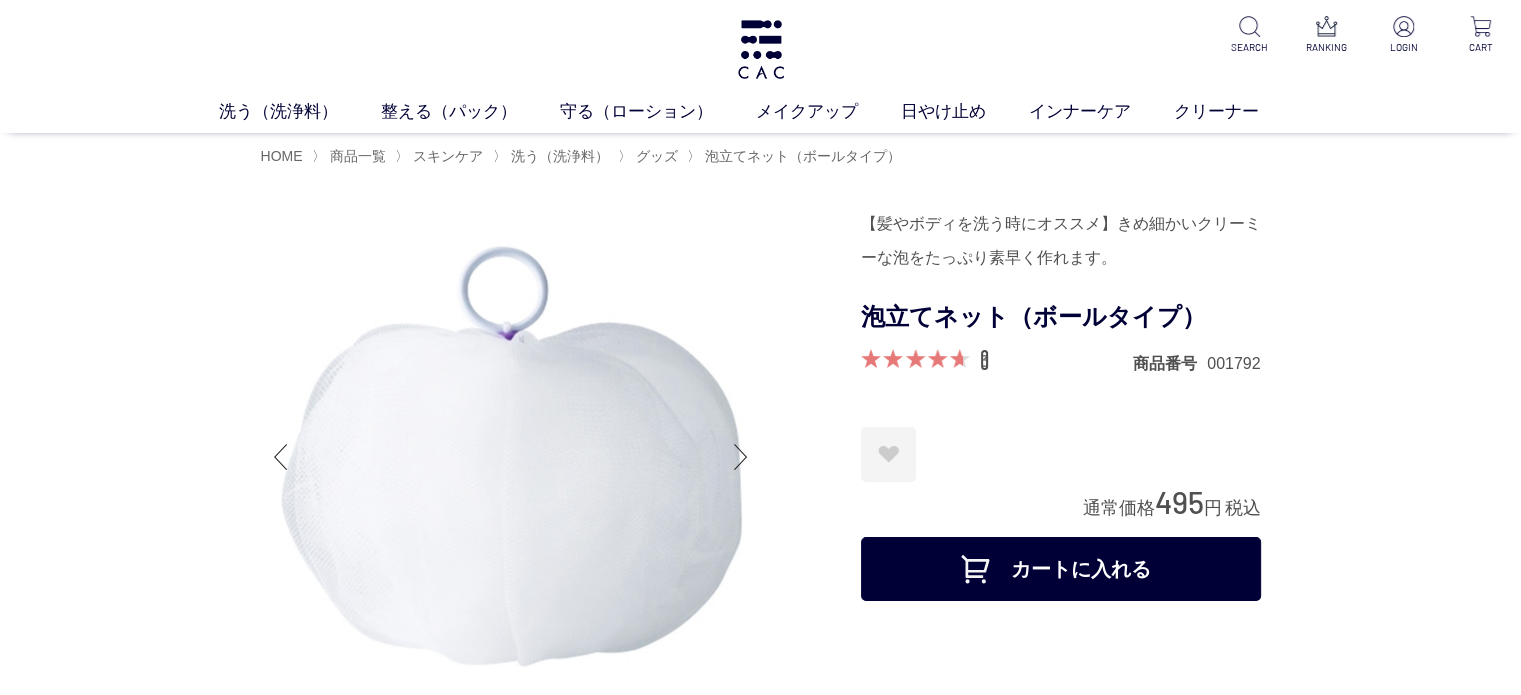 click on "3" at bounding box center [984, 360] 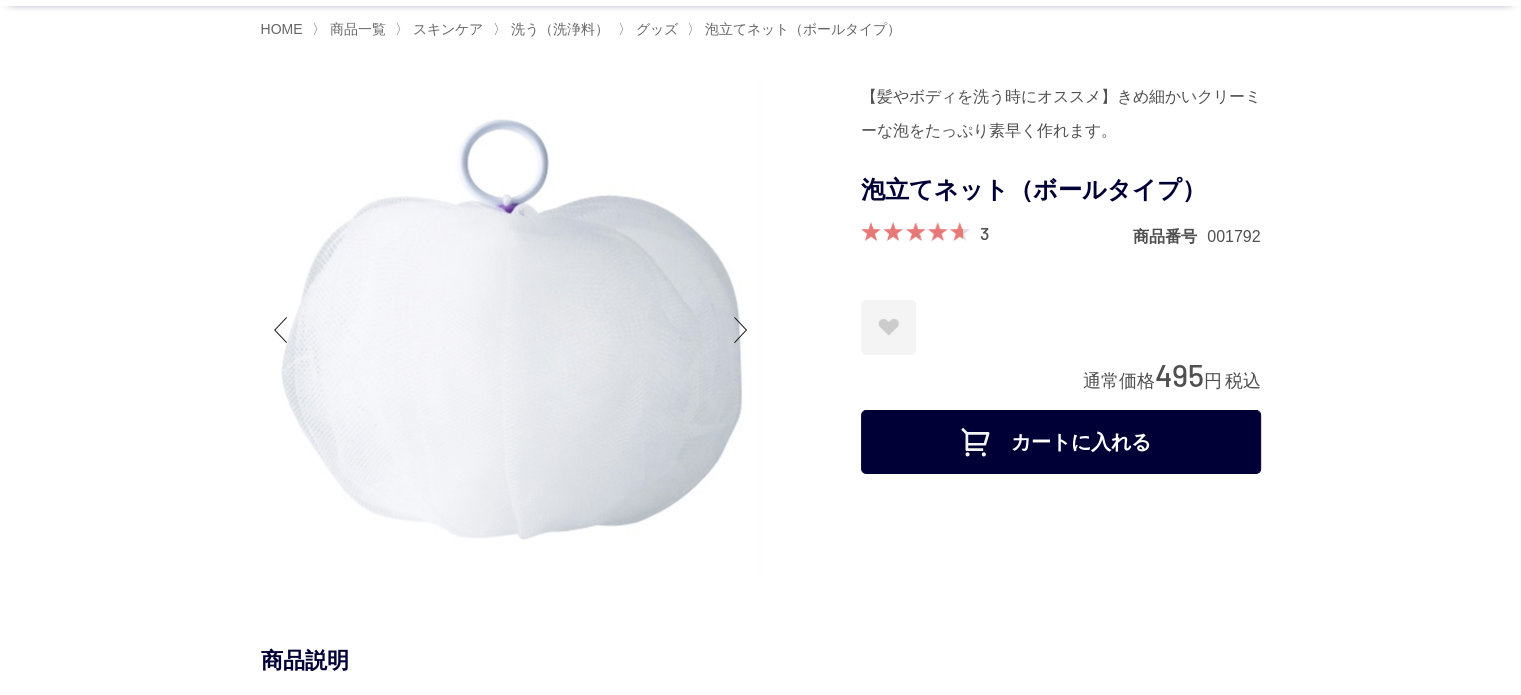 scroll, scrollTop: 27, scrollLeft: 0, axis: vertical 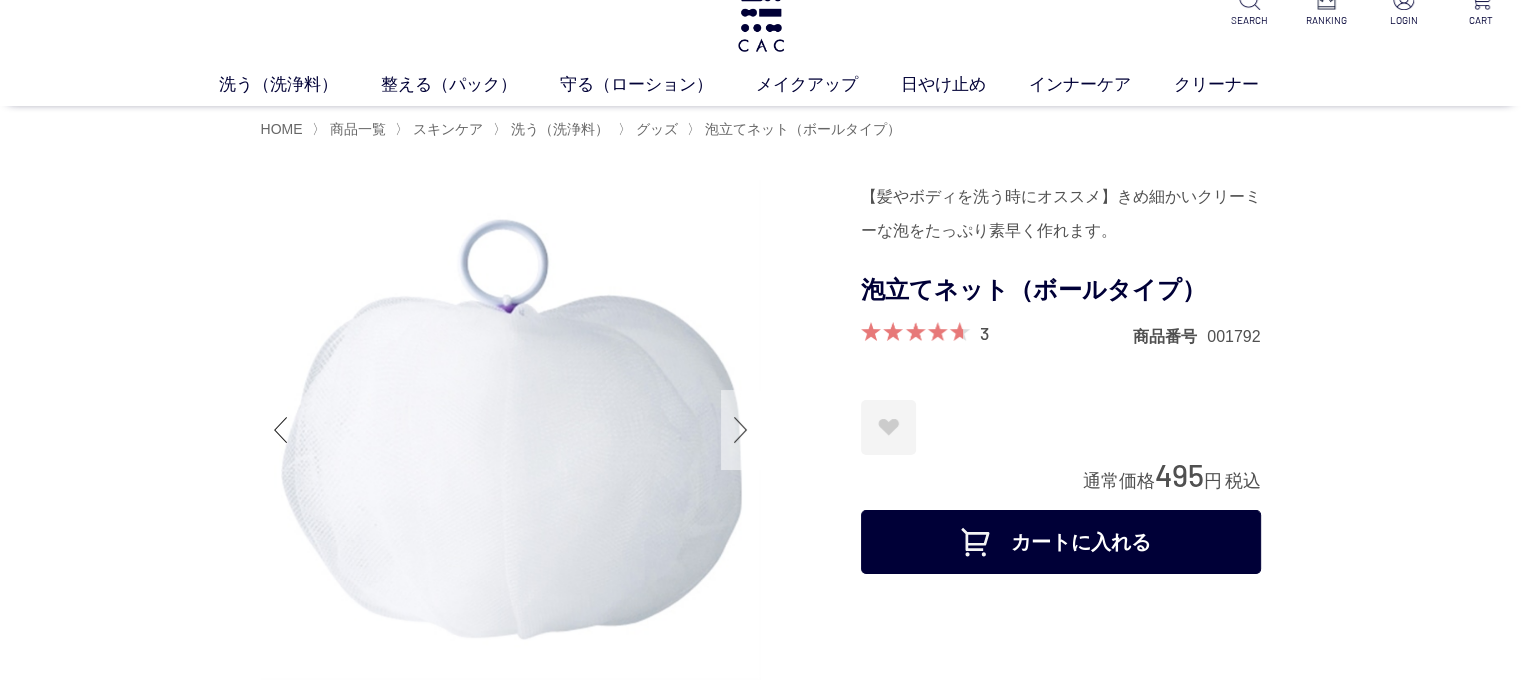 click at bounding box center (741, 430) 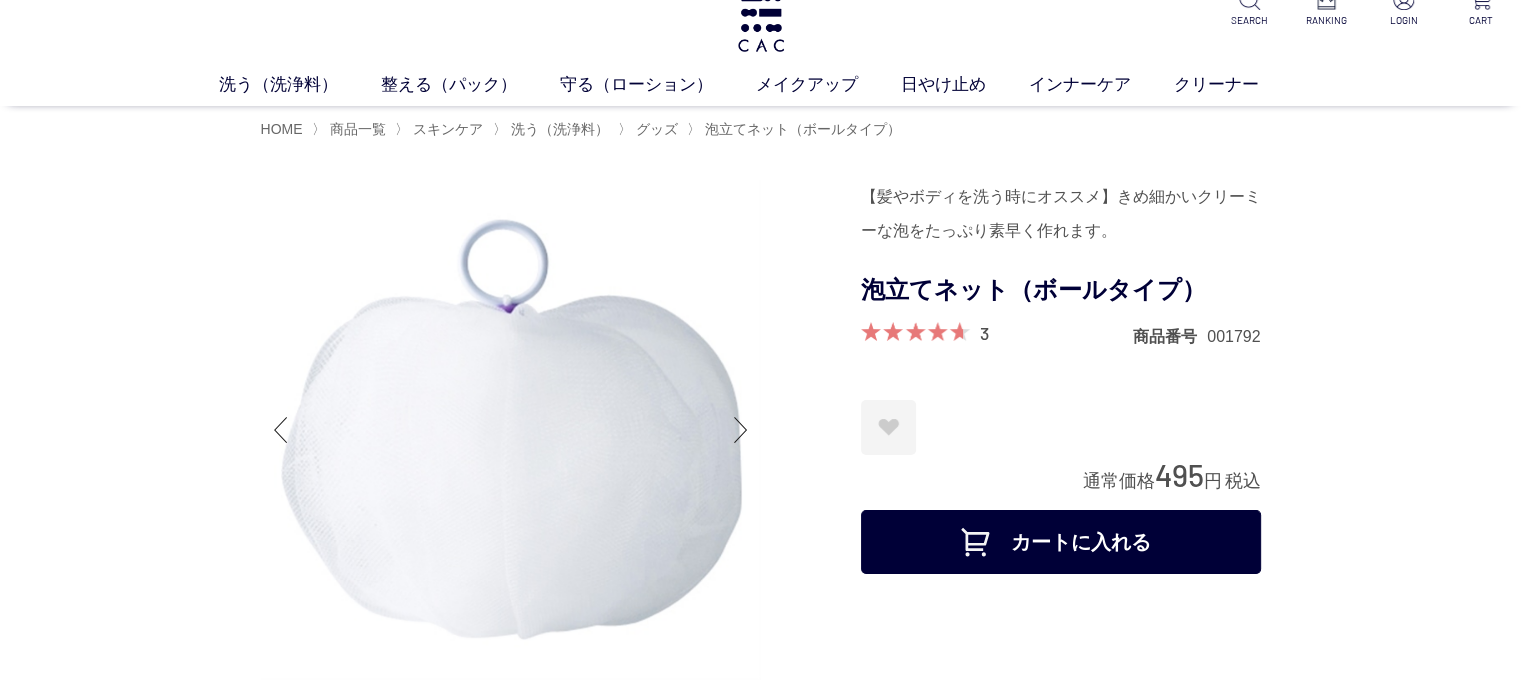 scroll, scrollTop: 0, scrollLeft: 0, axis: both 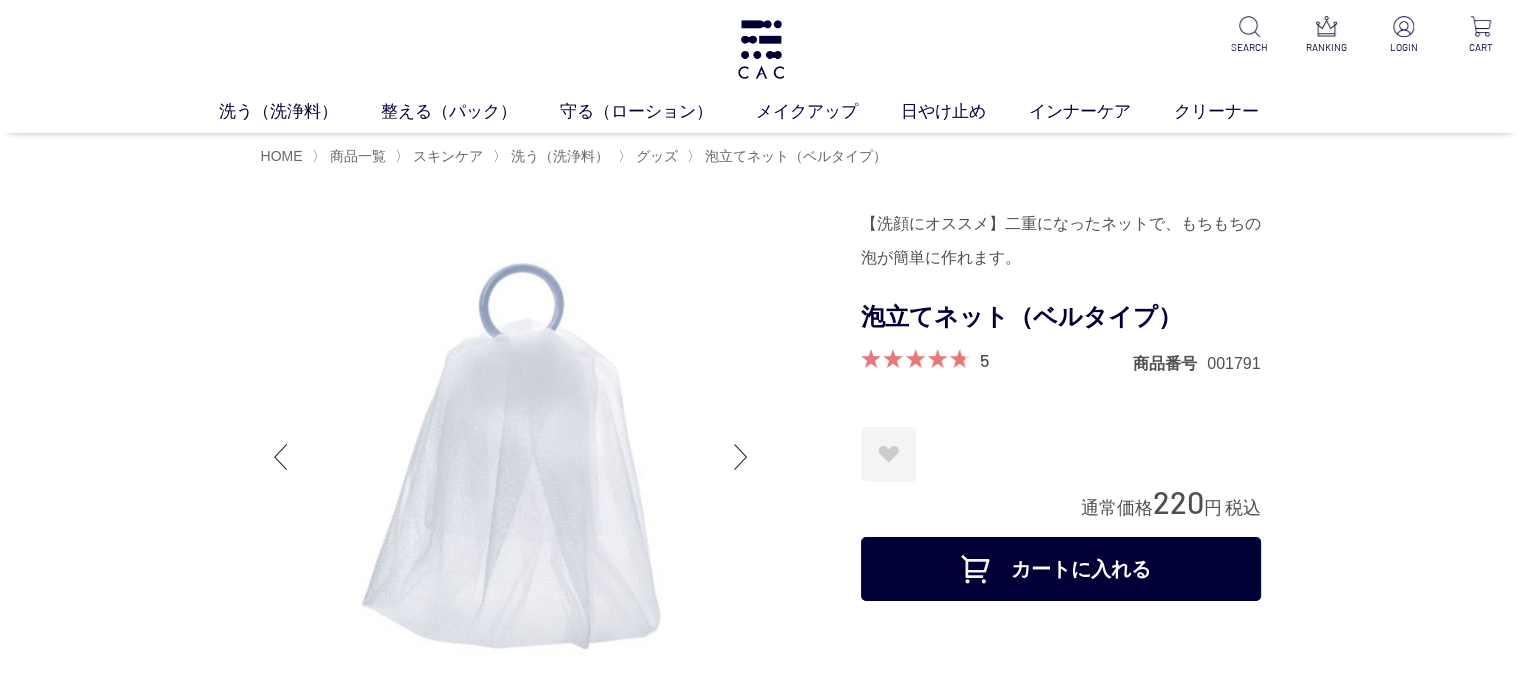 click on "泡立てネット（ベルタイプ）" at bounding box center [1061, 322] 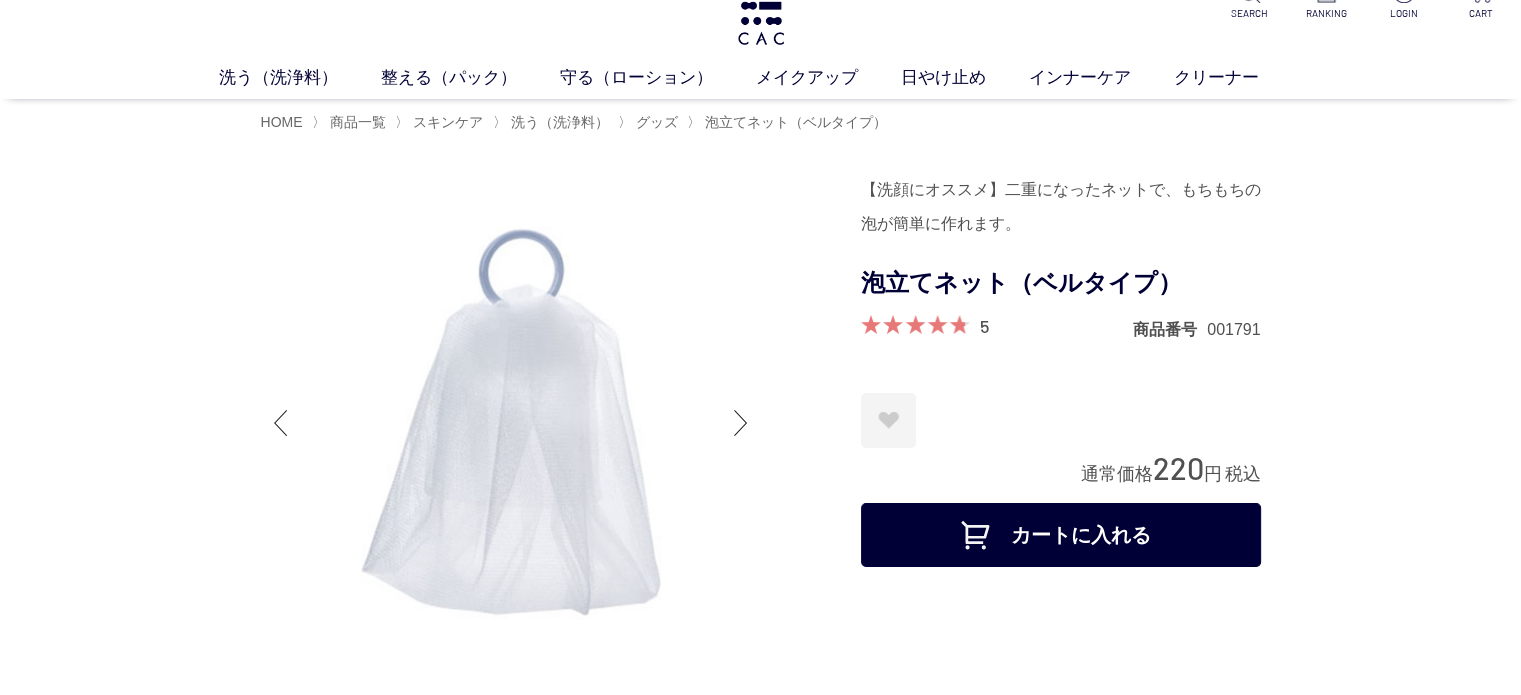 scroll, scrollTop: 0, scrollLeft: 0, axis: both 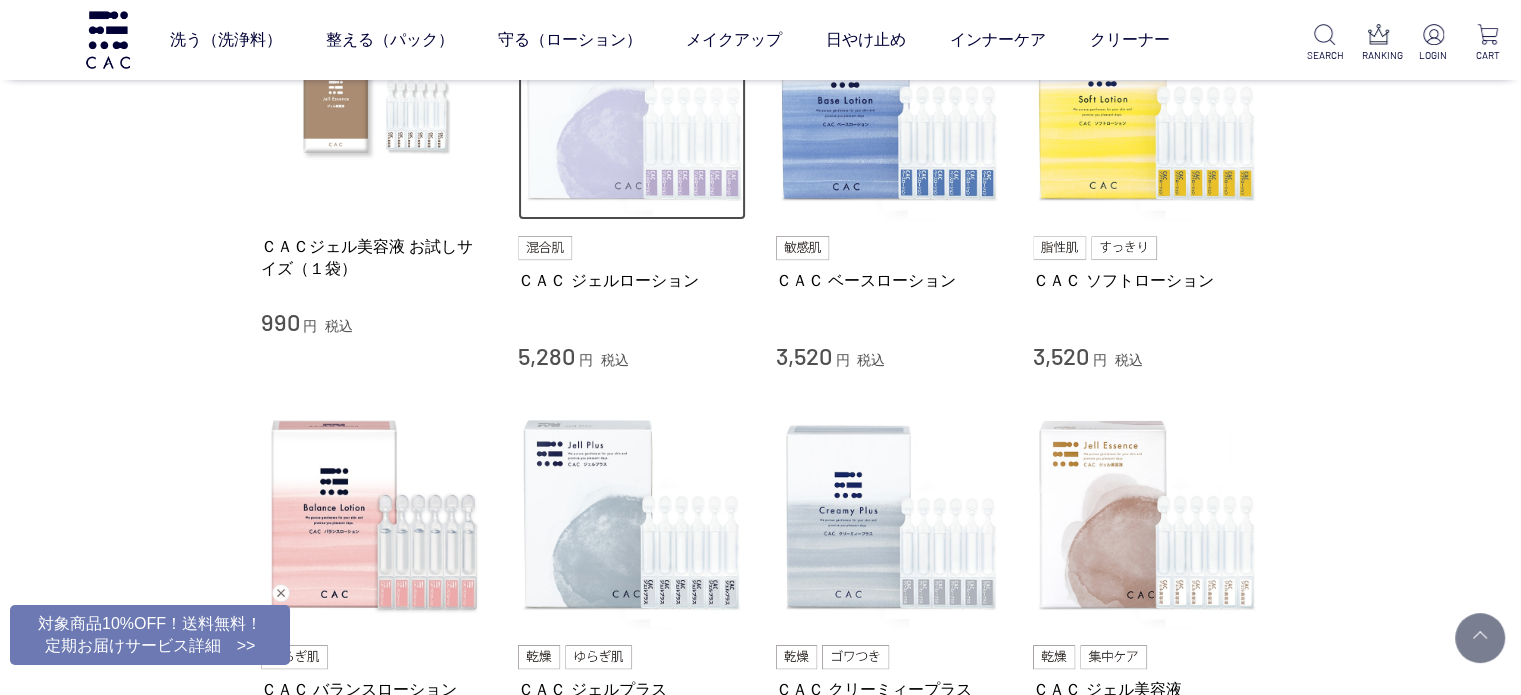 click at bounding box center (632, 107) 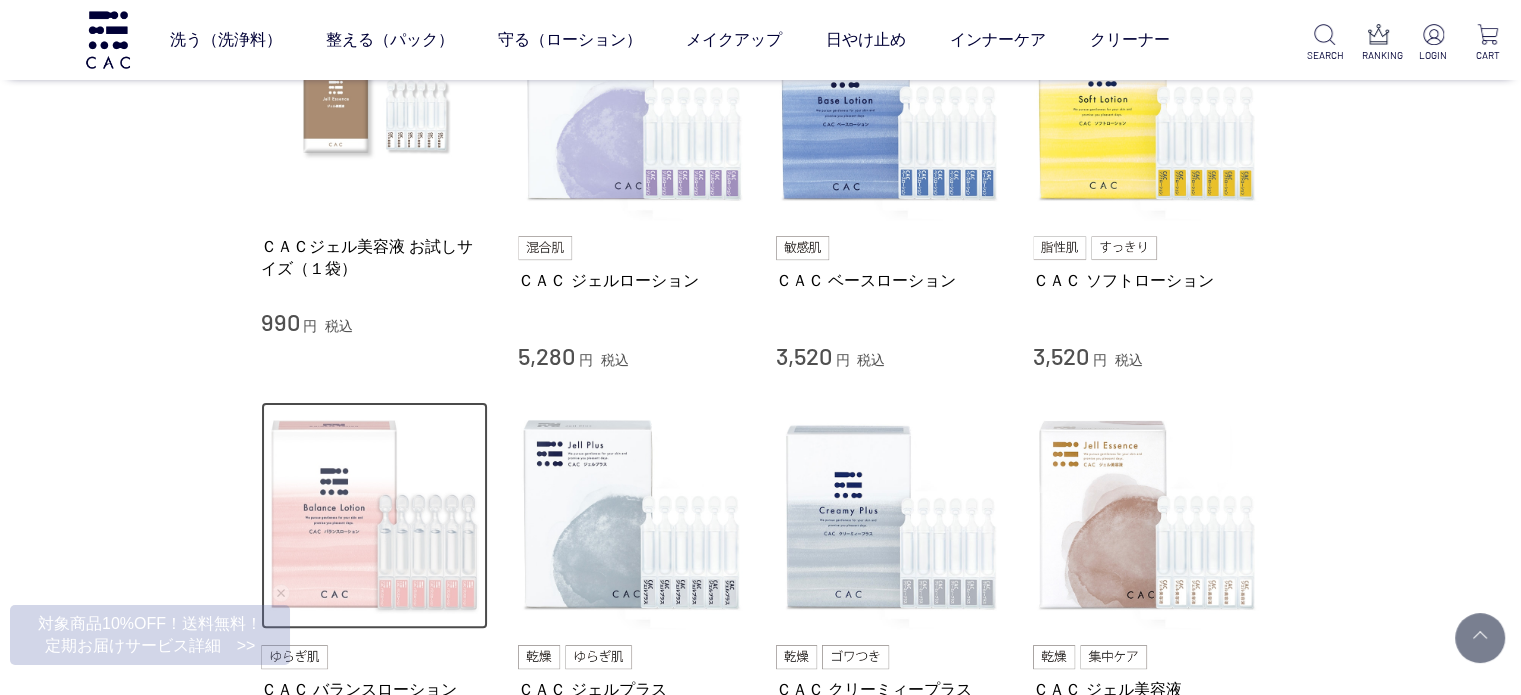 click at bounding box center [375, 516] 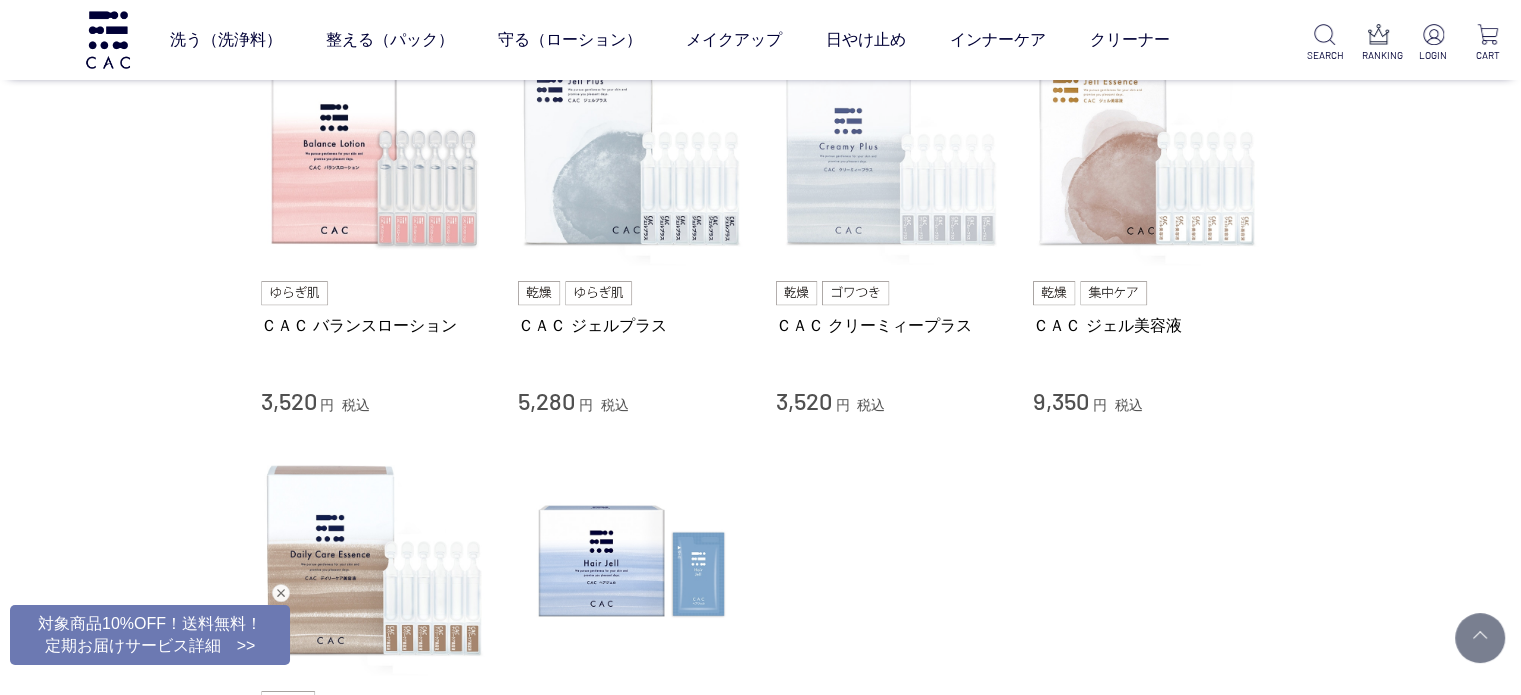 scroll, scrollTop: 1000, scrollLeft: 0, axis: vertical 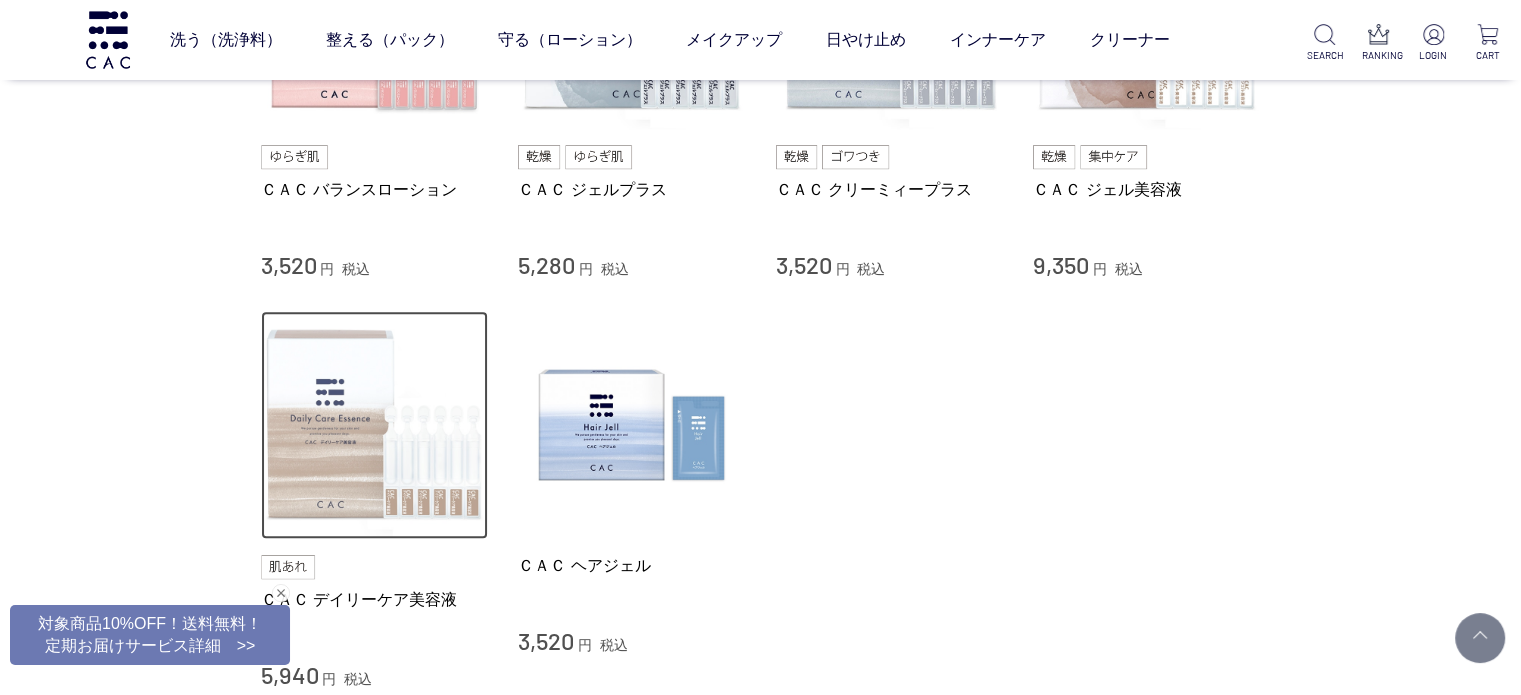 click at bounding box center [375, 425] 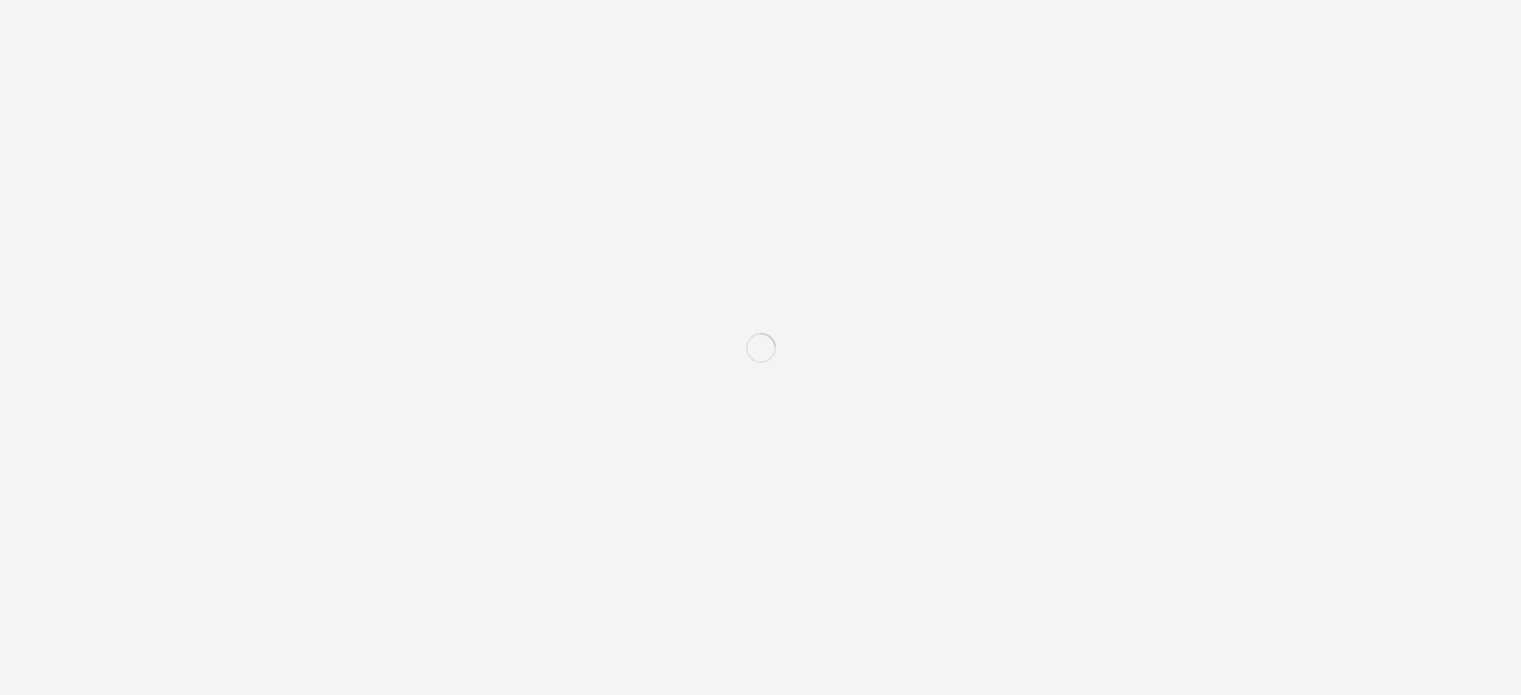 scroll, scrollTop: 0, scrollLeft: 0, axis: both 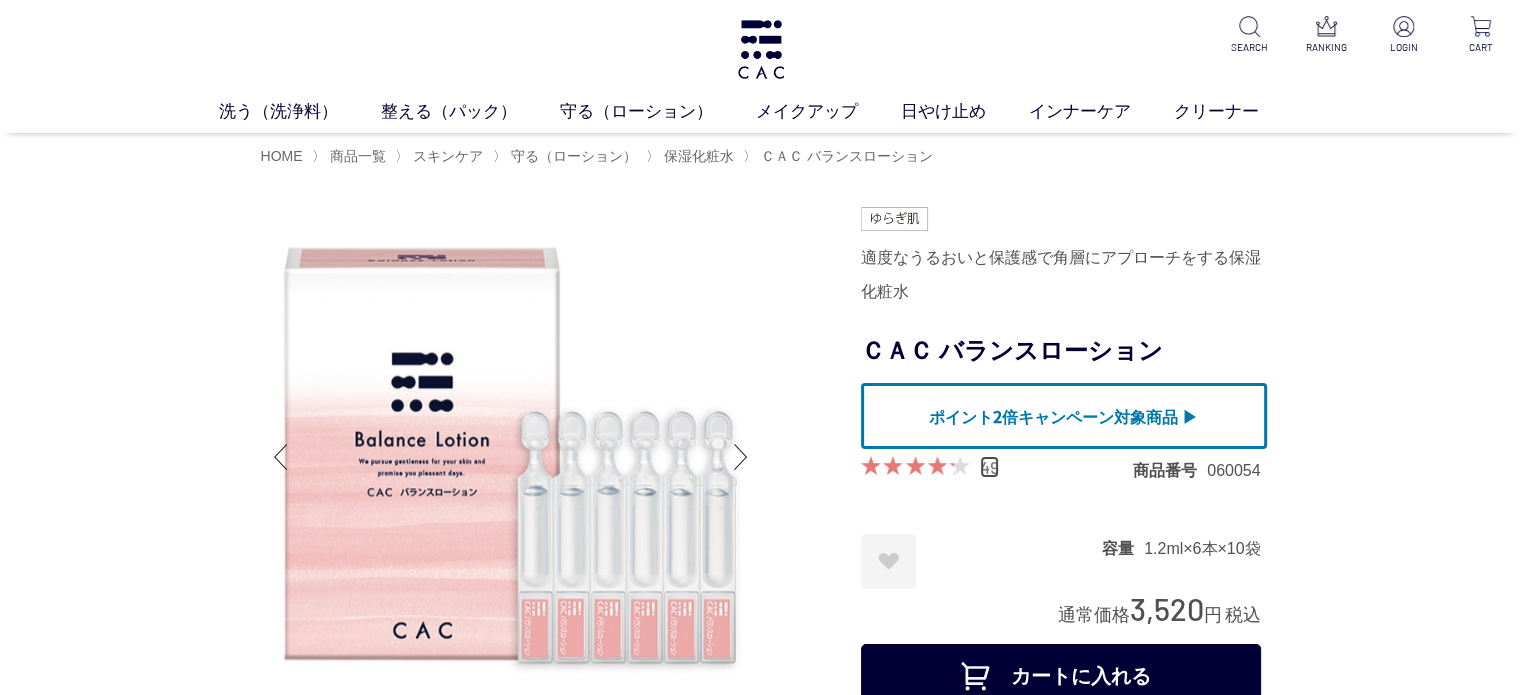 click on "49" at bounding box center [989, 467] 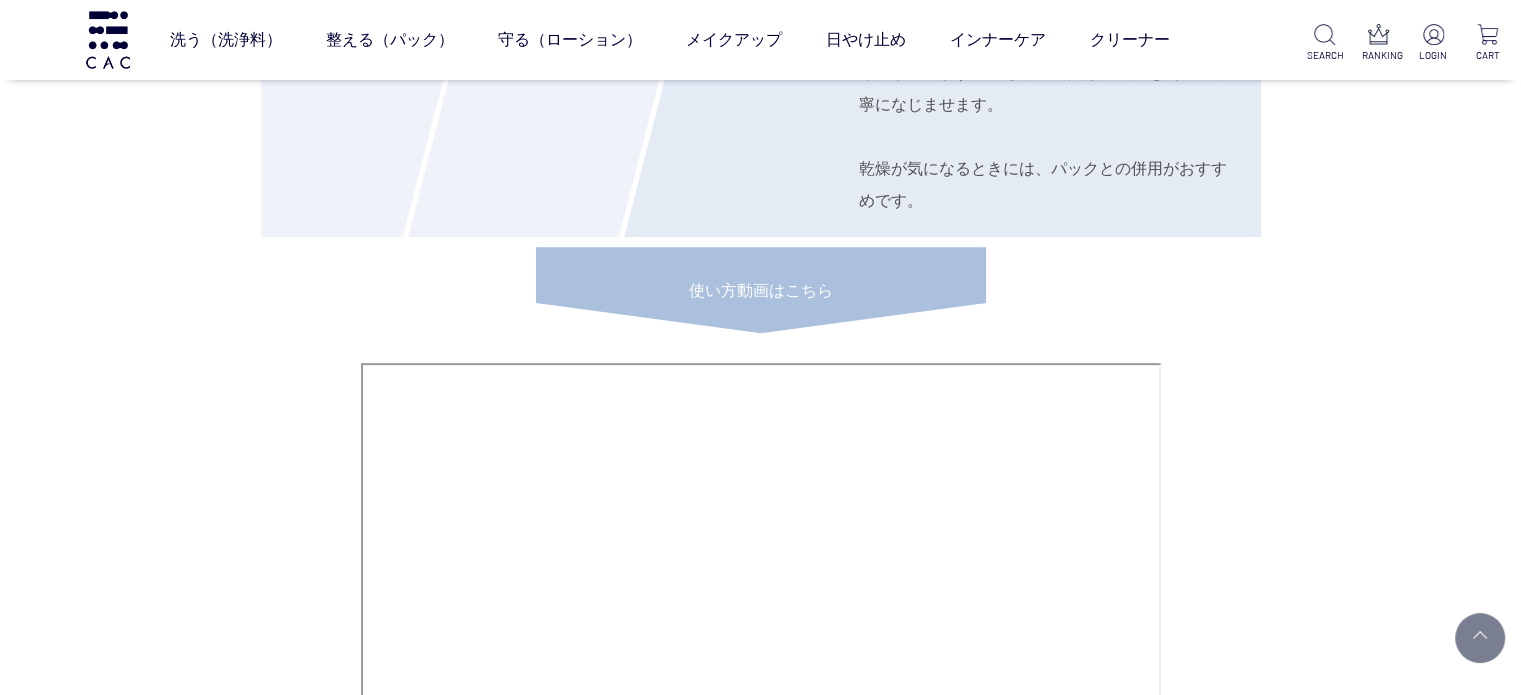 scroll, scrollTop: 8629, scrollLeft: 0, axis: vertical 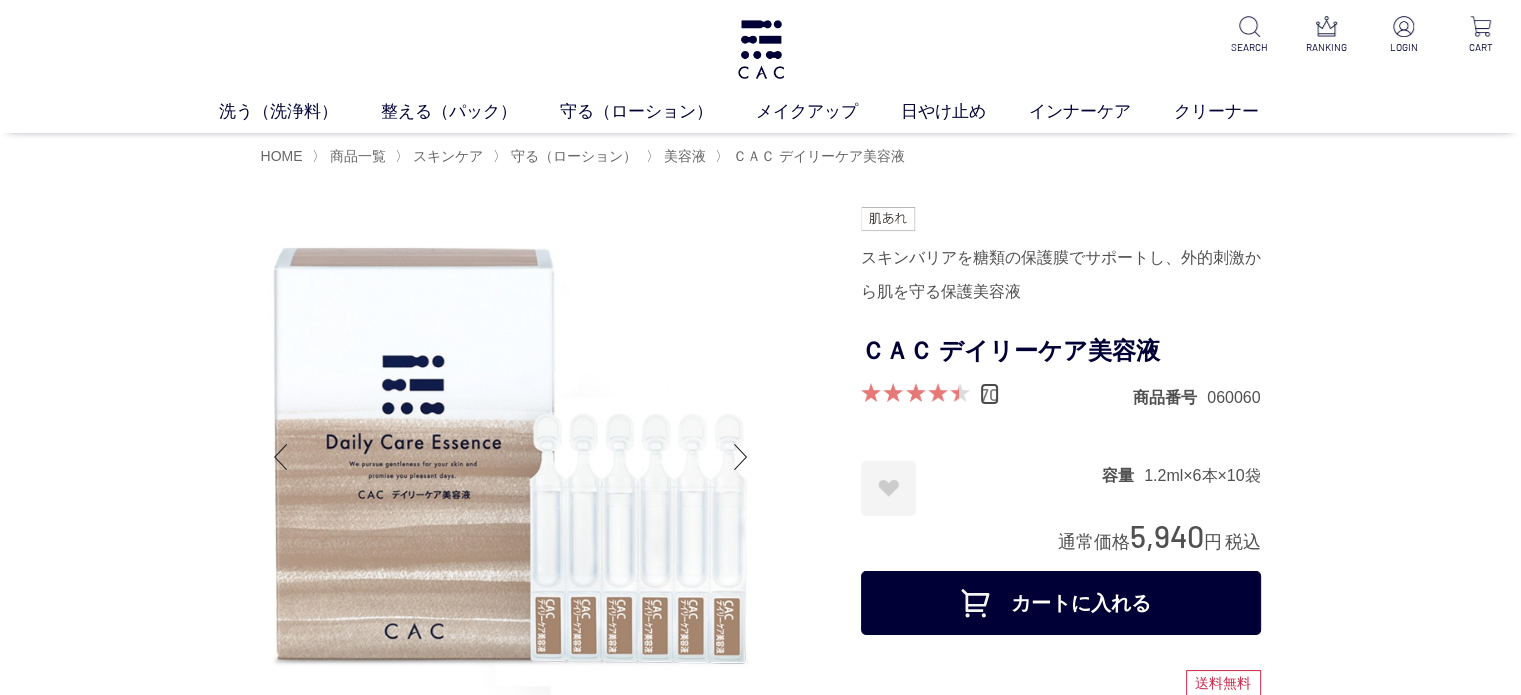 click on "70" at bounding box center (989, 394) 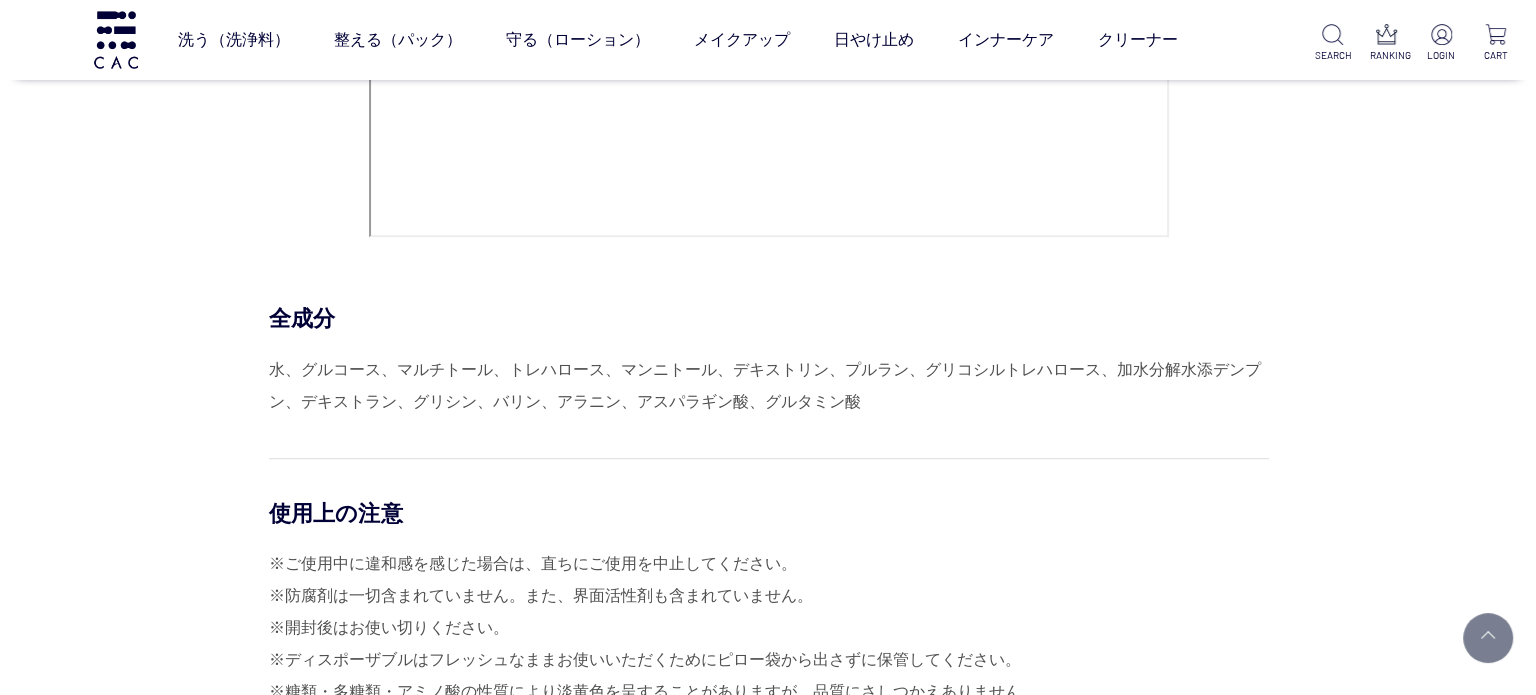 scroll, scrollTop: 8690, scrollLeft: 0, axis: vertical 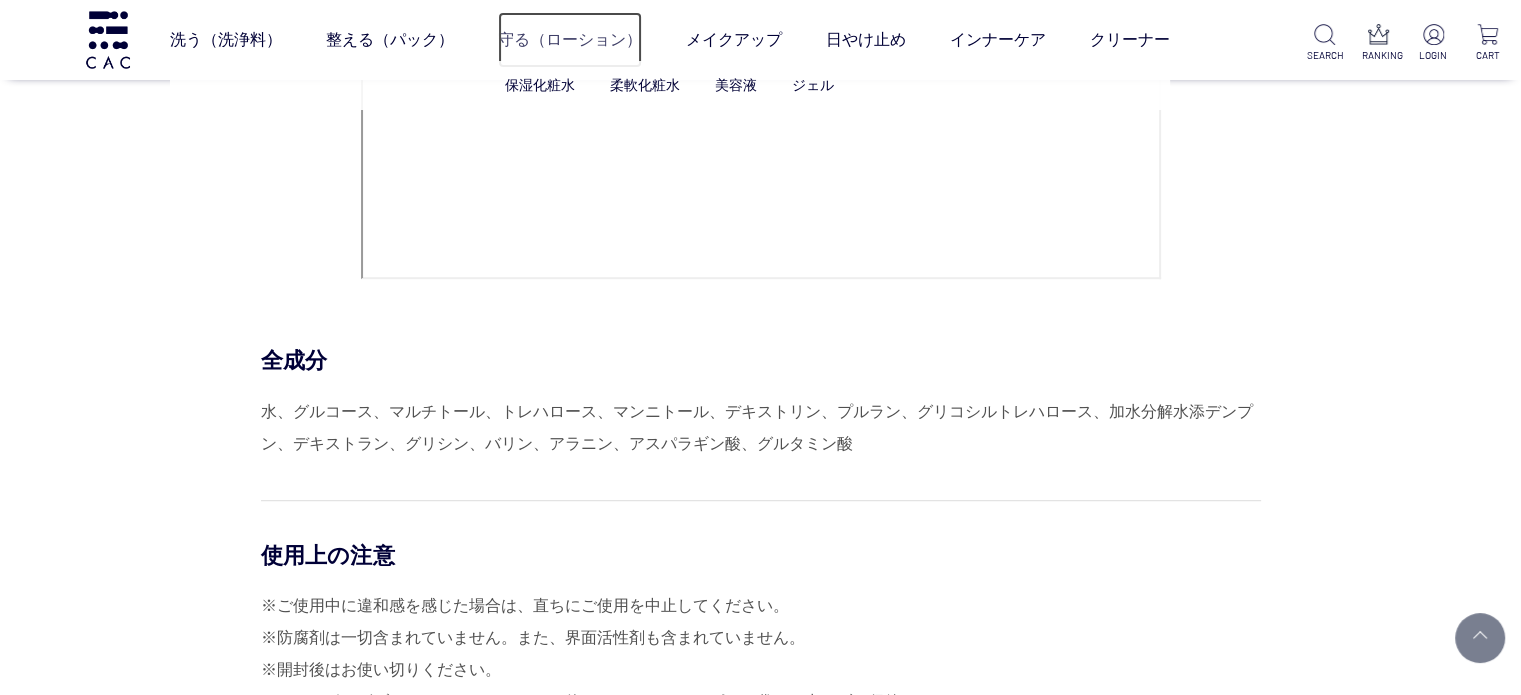 click on "守る（ローション）" at bounding box center [570, 40] 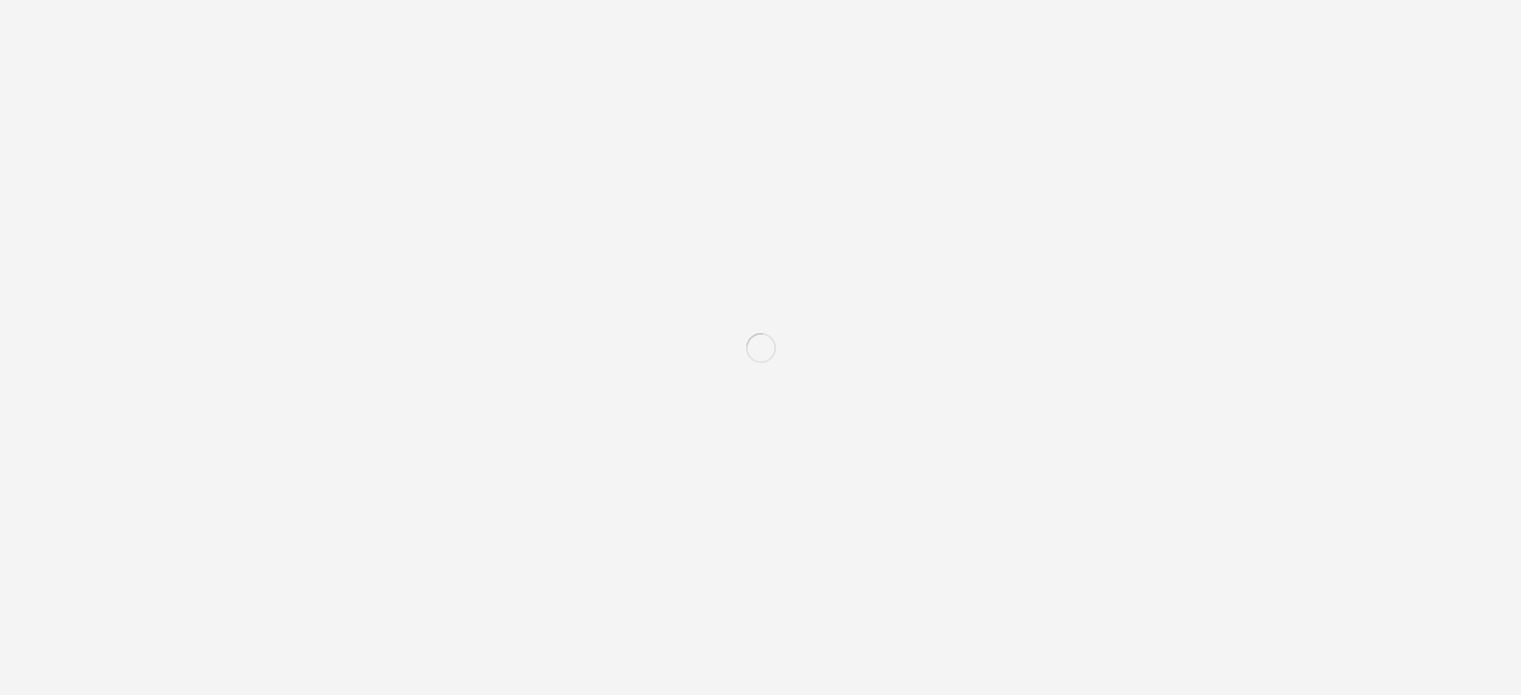 scroll, scrollTop: 0, scrollLeft: 0, axis: both 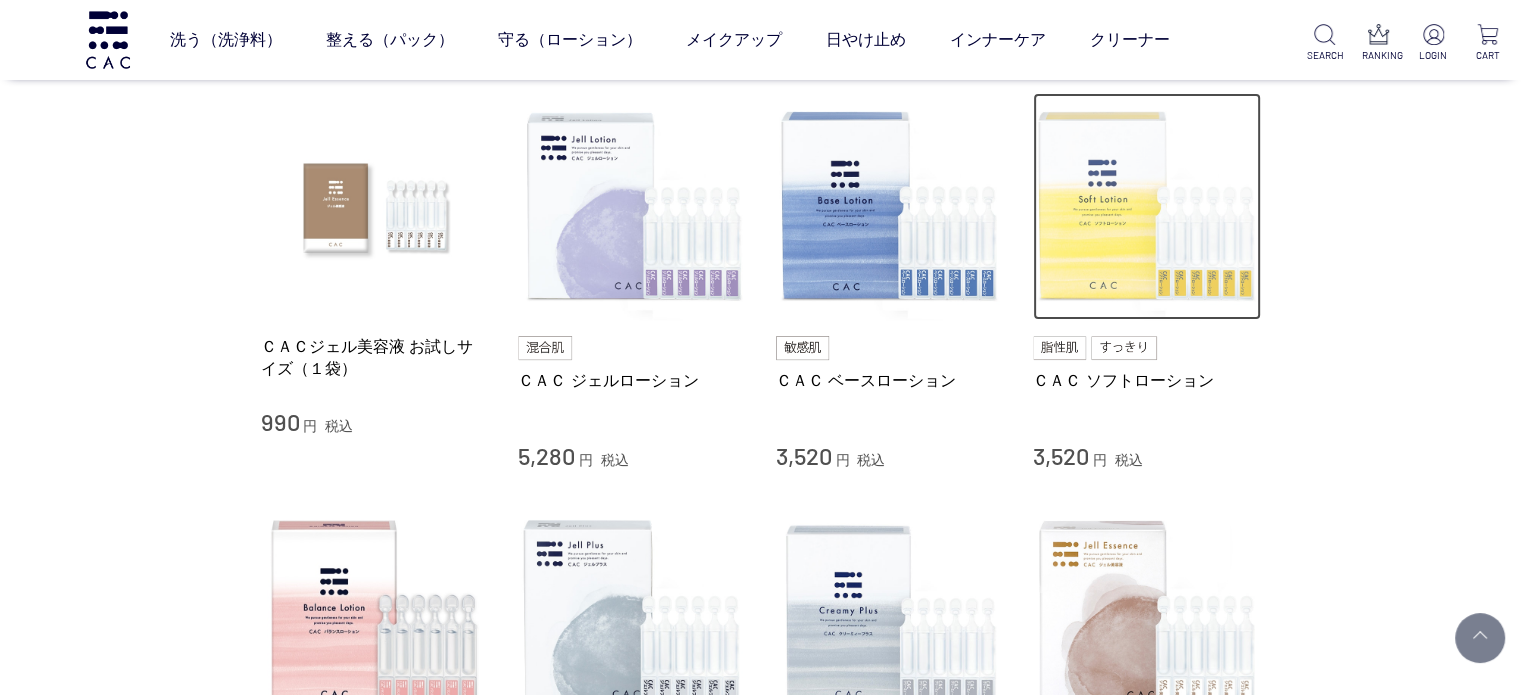 click at bounding box center [1147, 207] 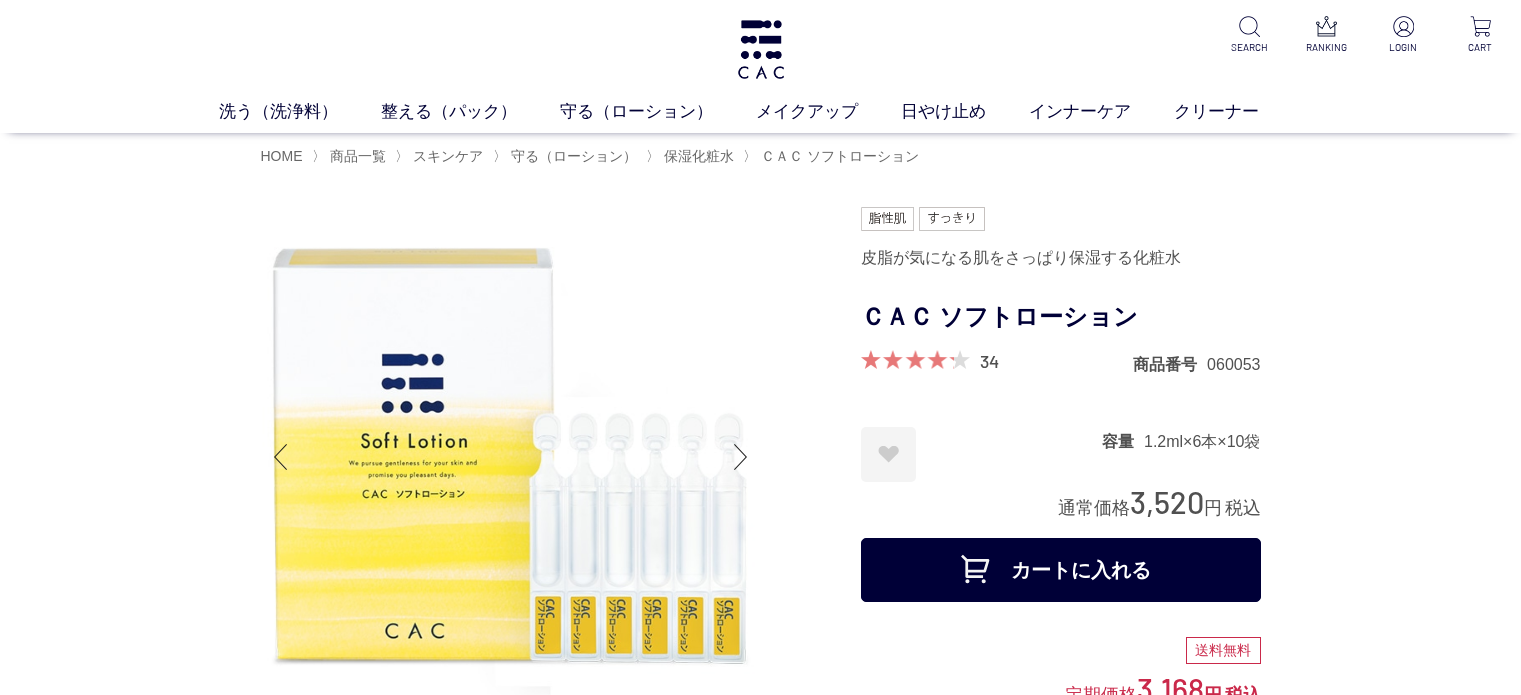 scroll, scrollTop: 0, scrollLeft: 0, axis: both 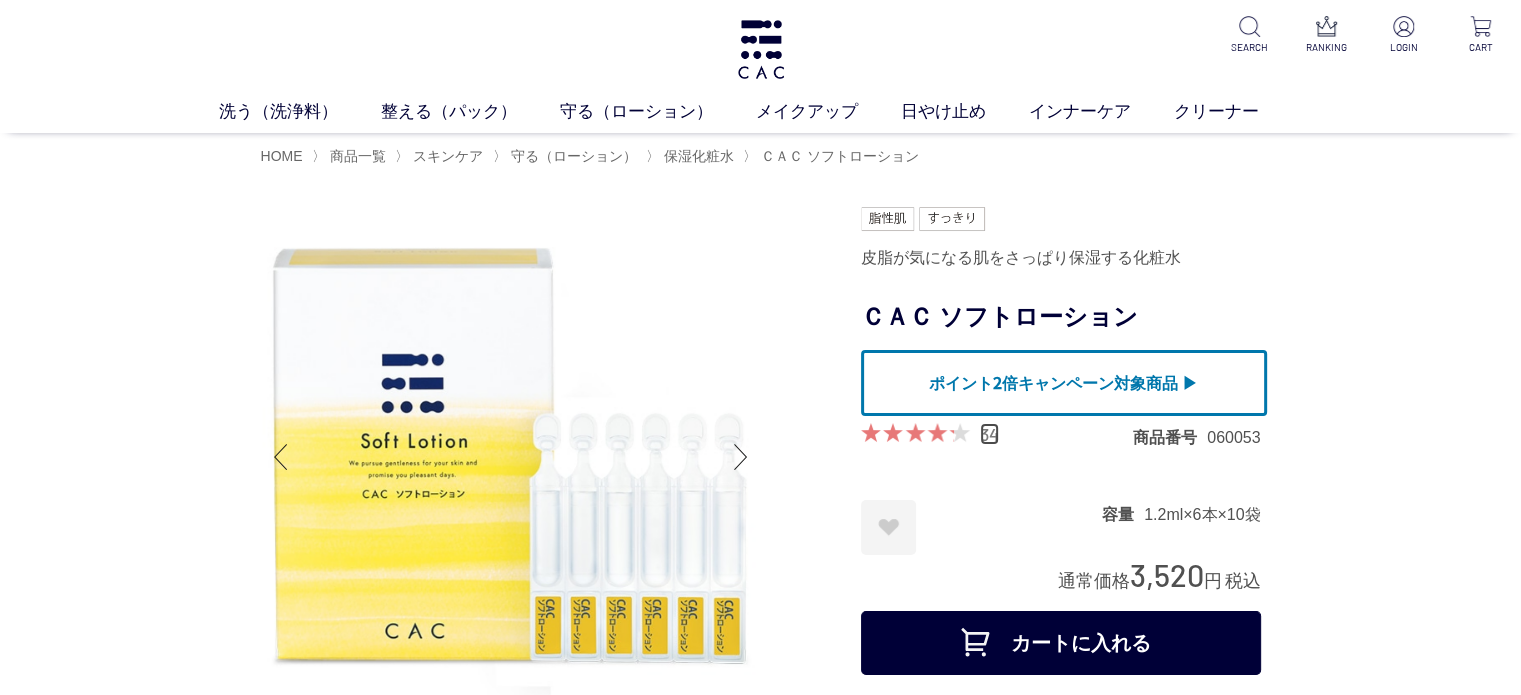 click on "34" at bounding box center [989, 434] 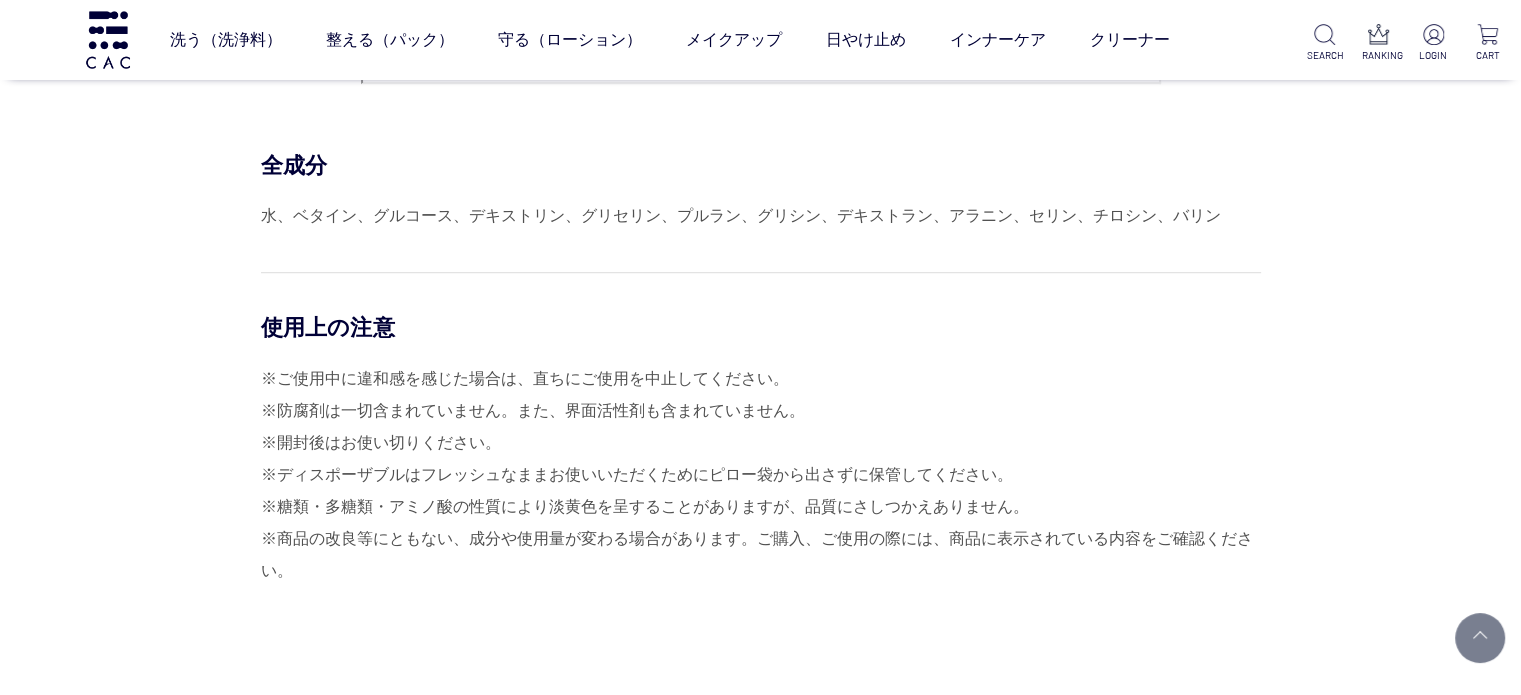 scroll, scrollTop: 8727, scrollLeft: 0, axis: vertical 